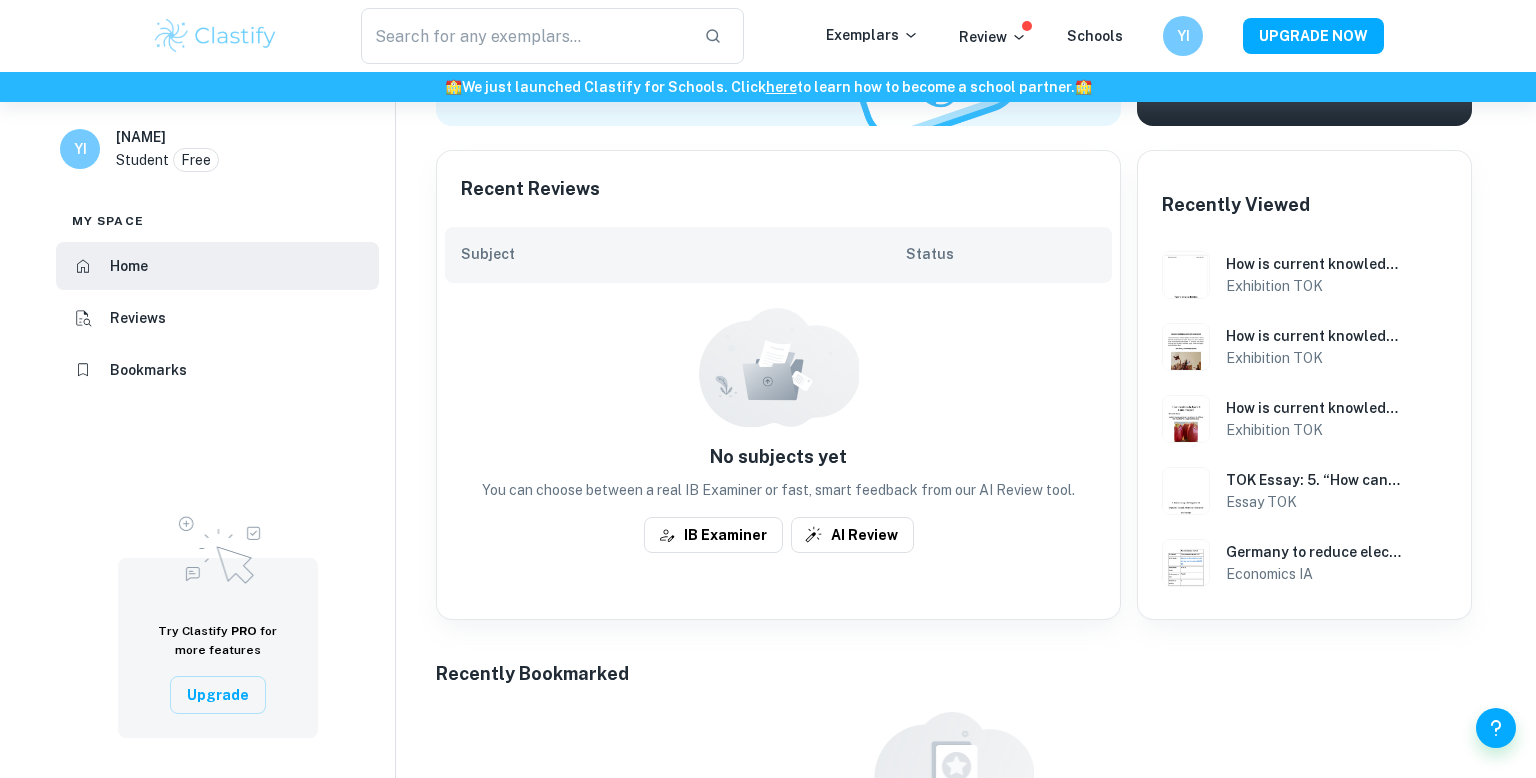 scroll, scrollTop: 0, scrollLeft: 0, axis: both 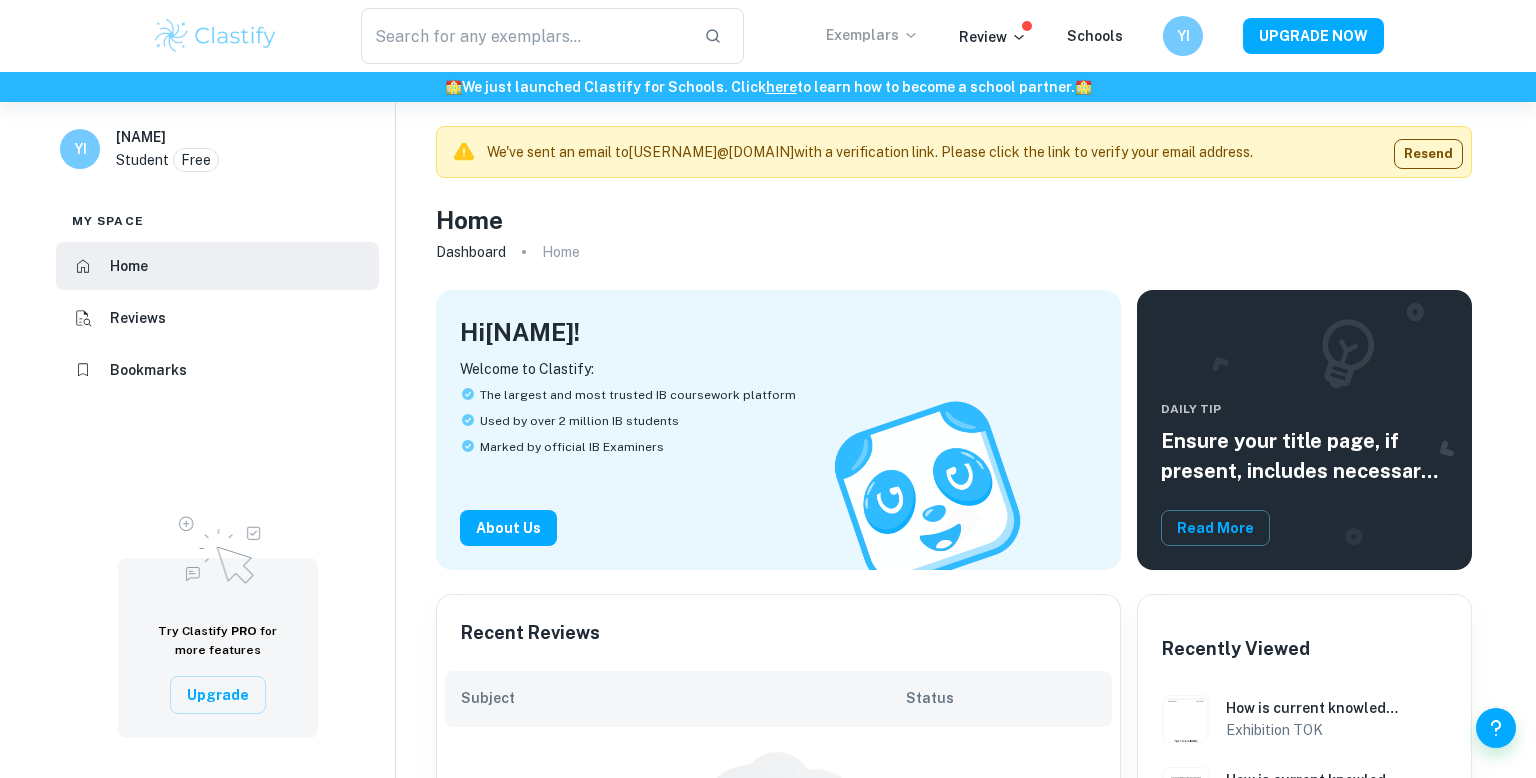 click on "Exemplars" at bounding box center [872, 35] 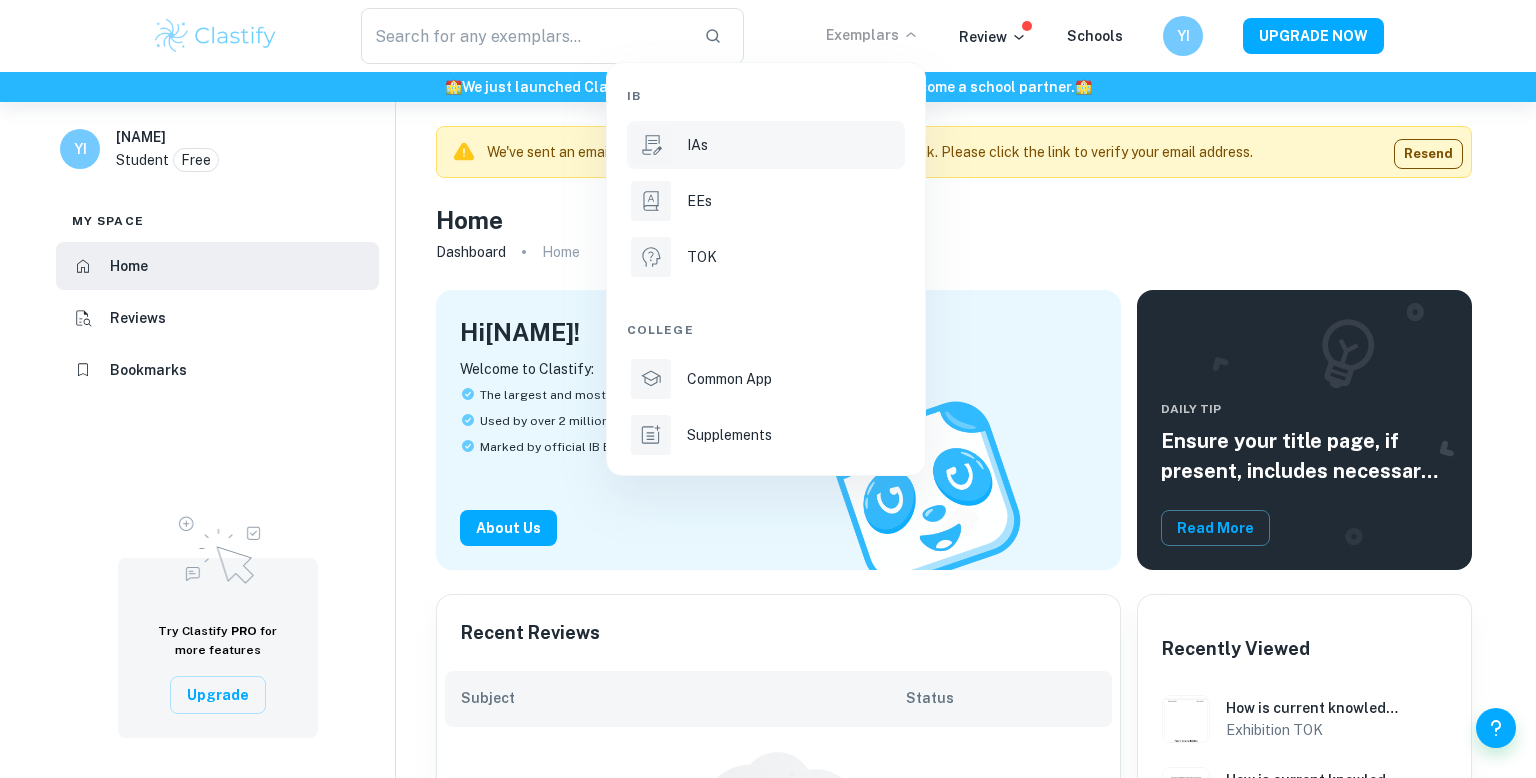 click on "IAs" at bounding box center (794, 145) 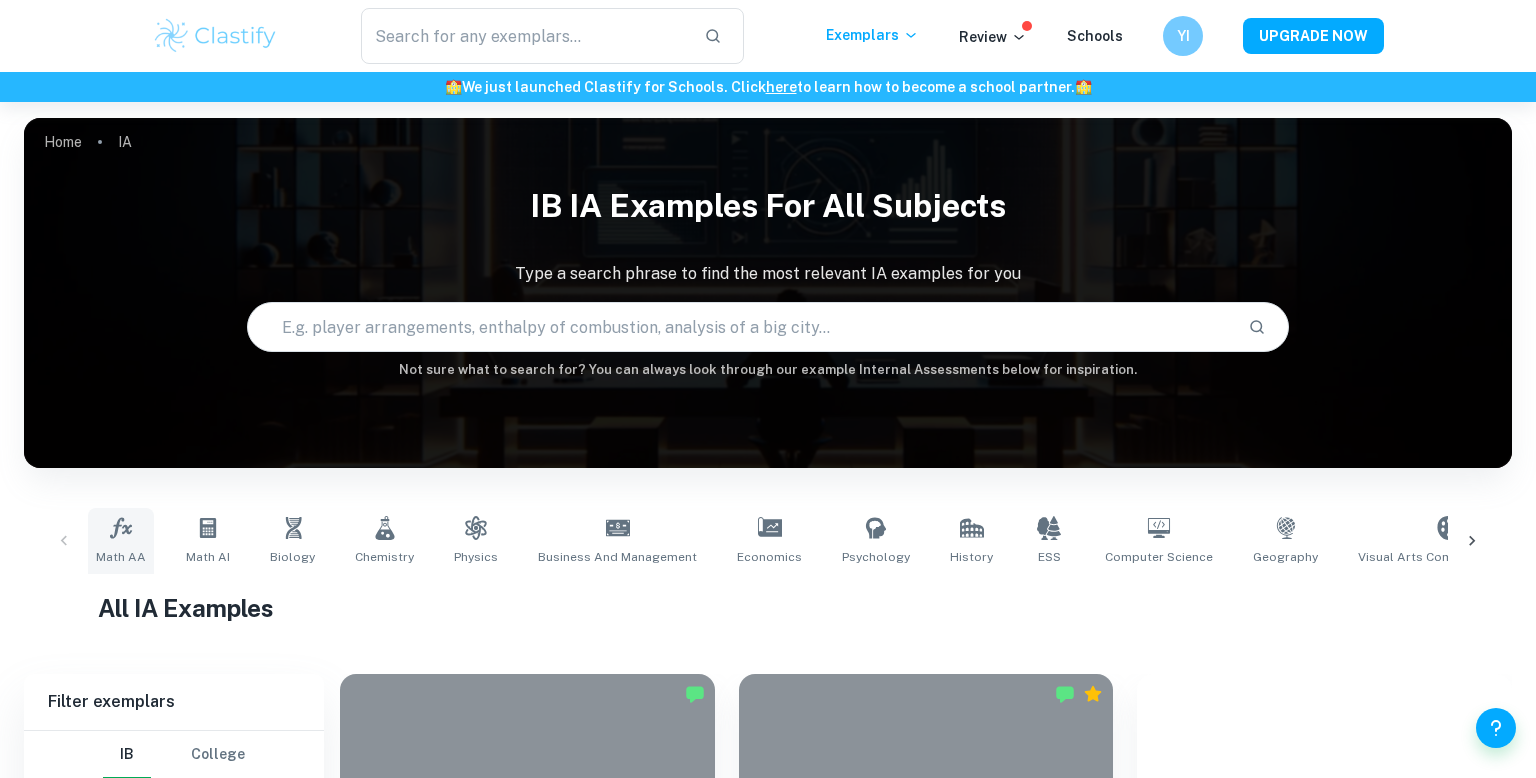 click on "Math AA" at bounding box center [121, 541] 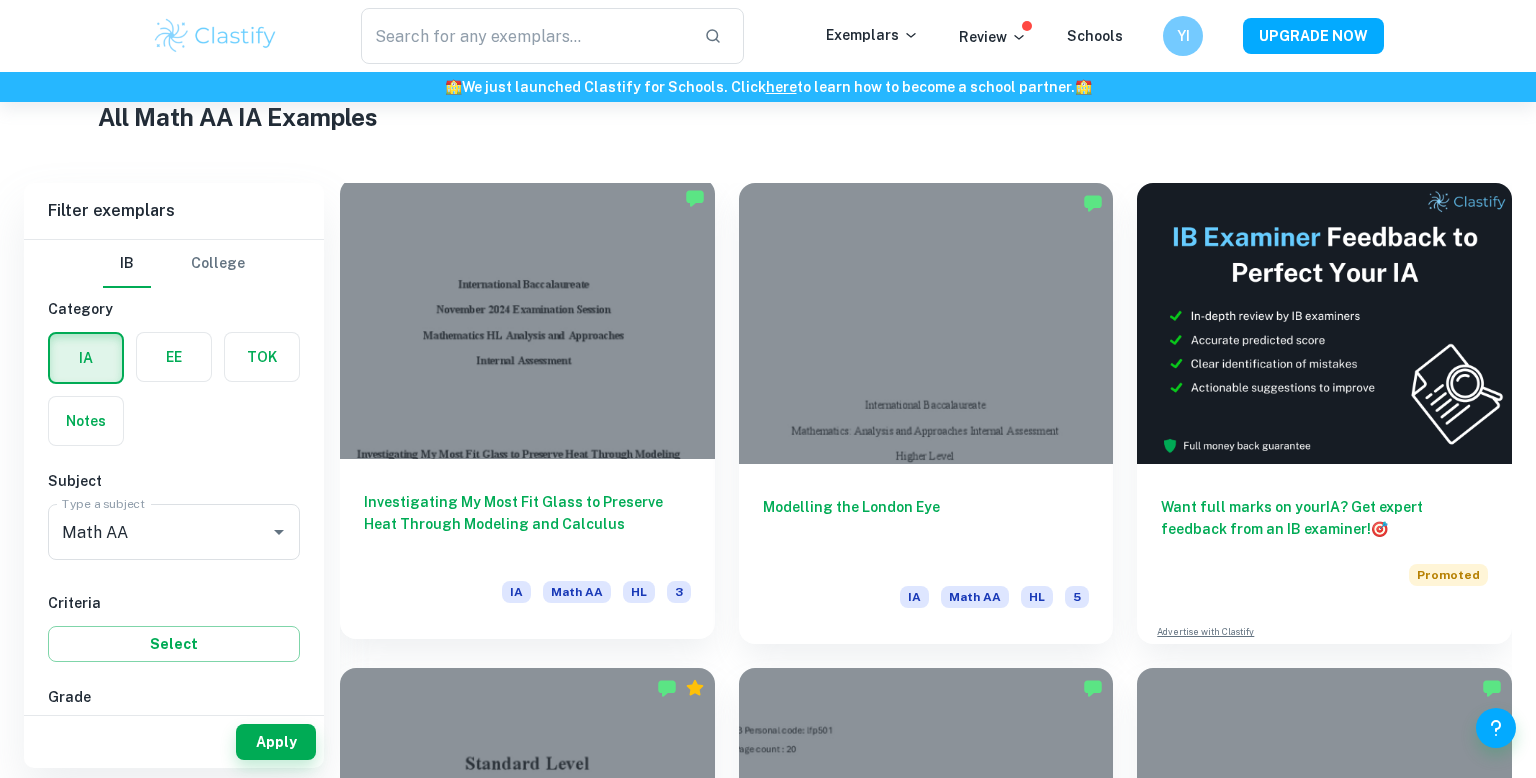 scroll, scrollTop: 403, scrollLeft: 0, axis: vertical 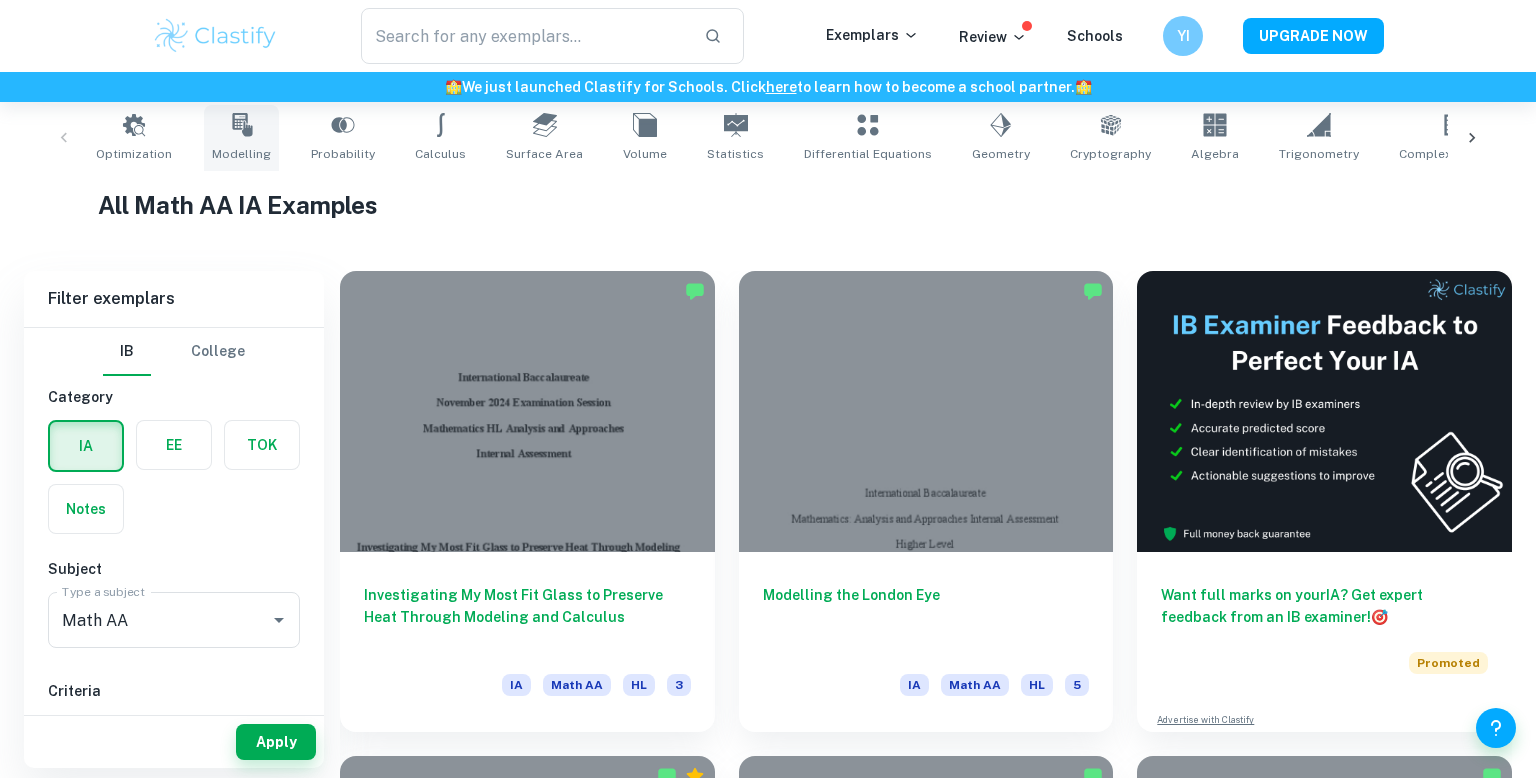 click on "Modelling" at bounding box center [241, 154] 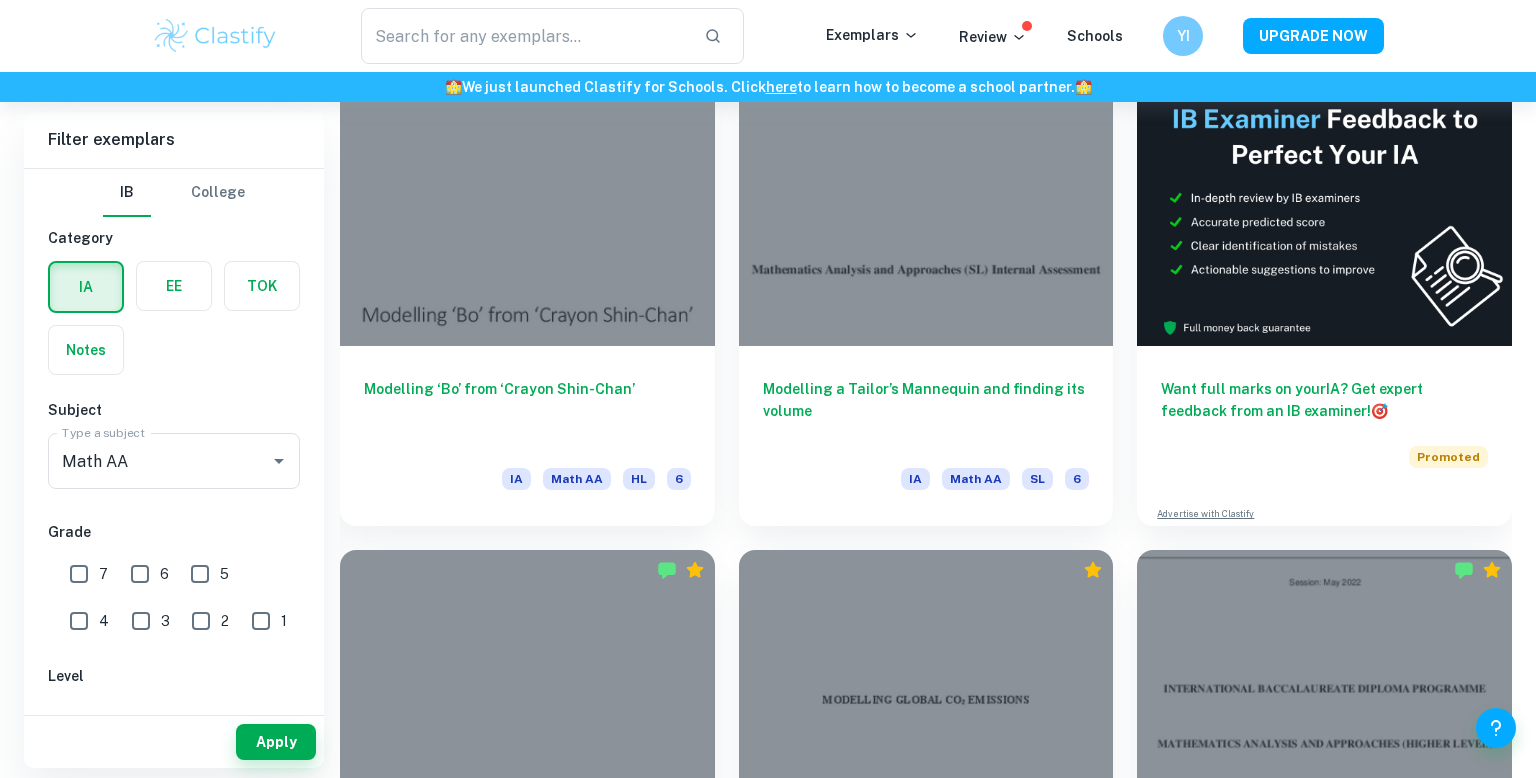 scroll, scrollTop: 622, scrollLeft: 0, axis: vertical 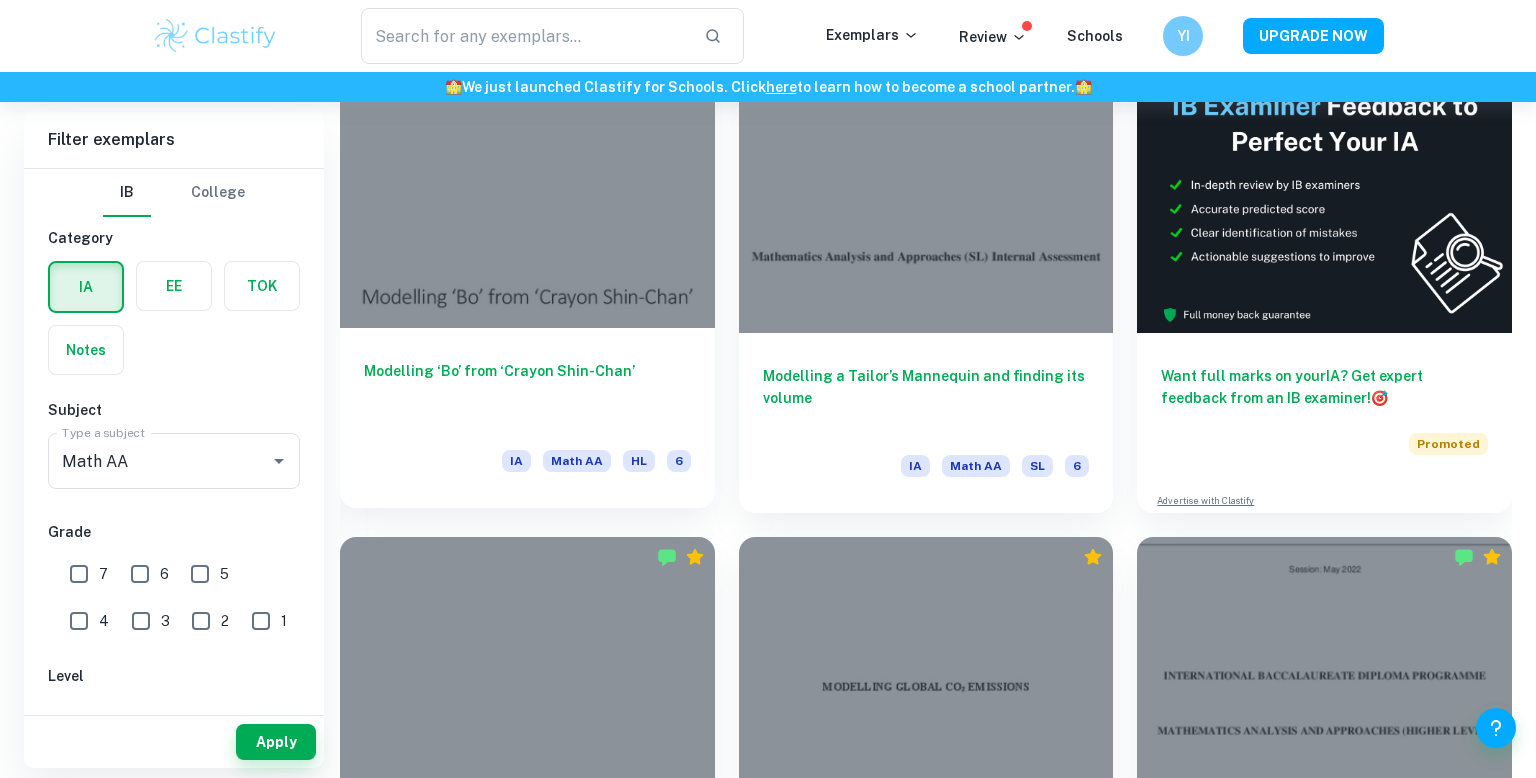 click on "Modelling ‘Bo’ from ‘Crayon Shin-Chan’" at bounding box center [527, 393] 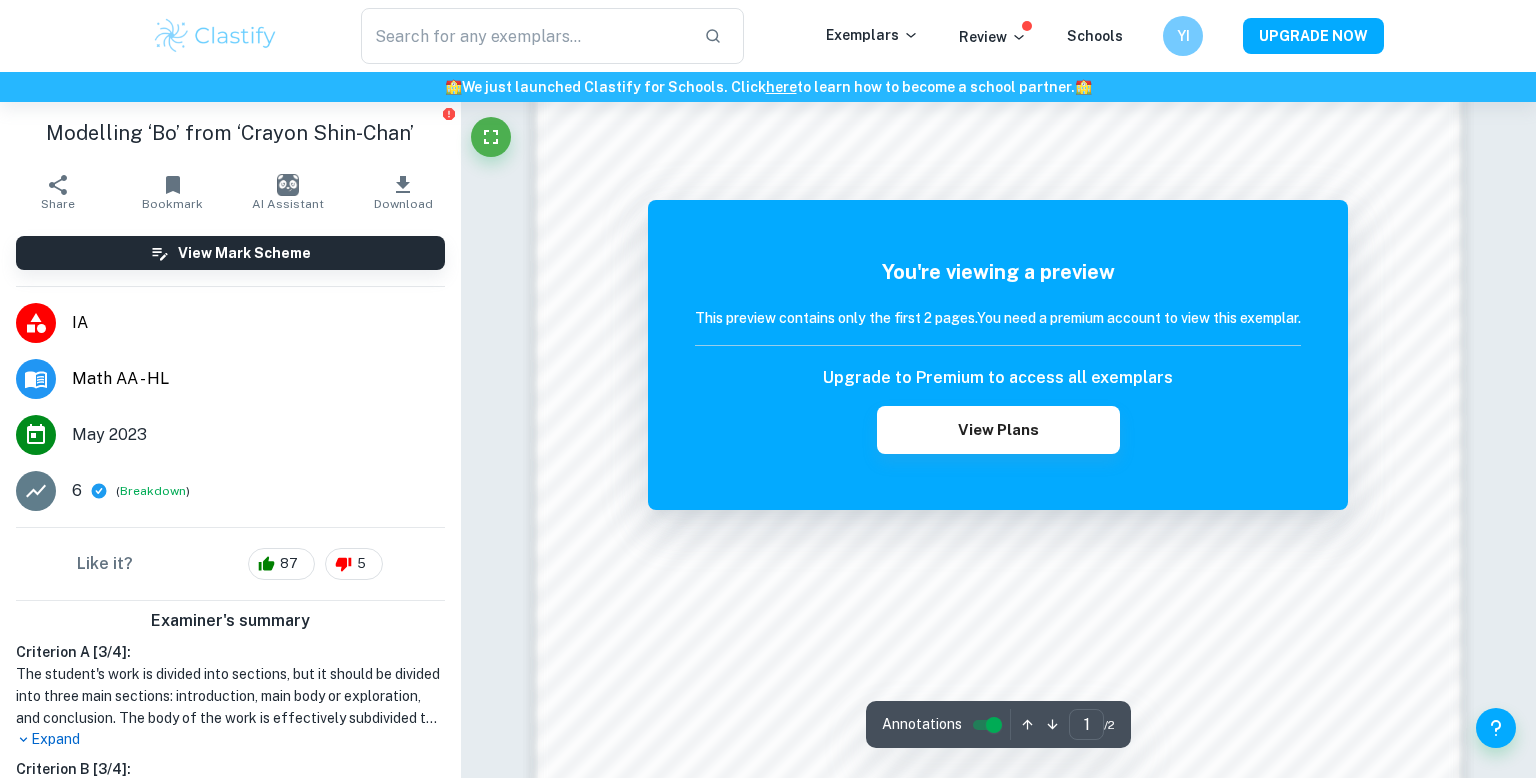 scroll, scrollTop: 1409, scrollLeft: 0, axis: vertical 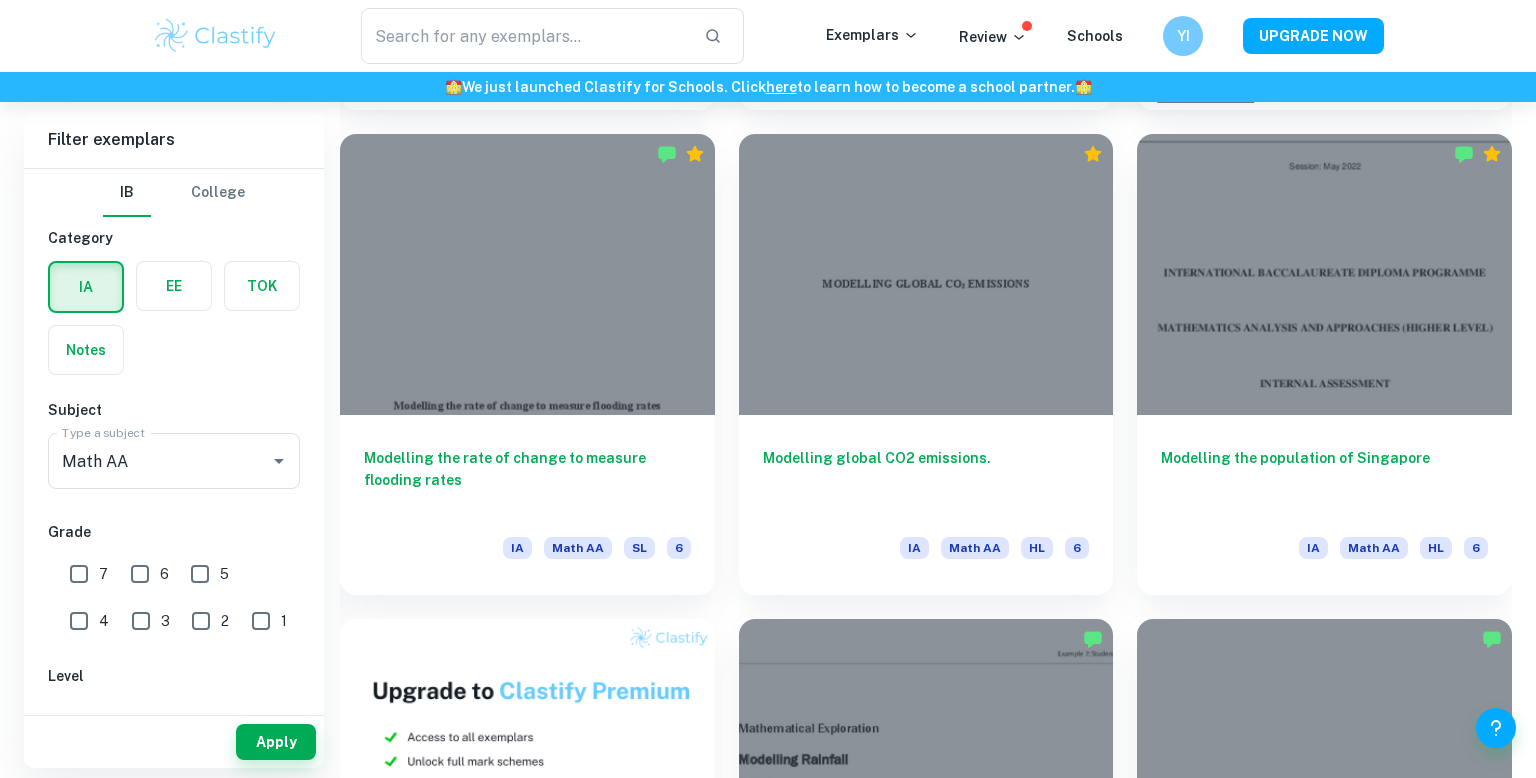click on "Modelling global CO2 emissions." at bounding box center [926, 480] 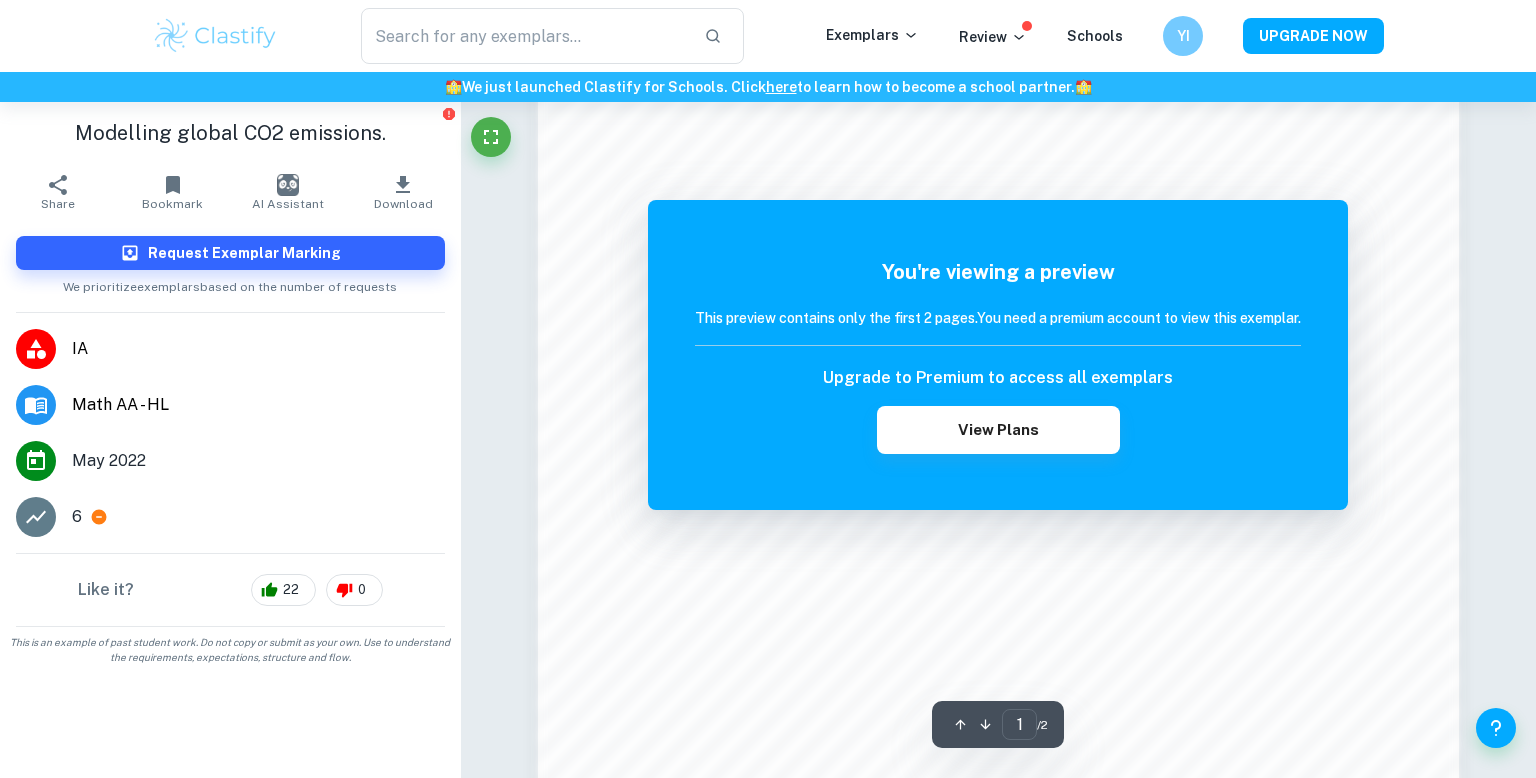scroll, scrollTop: 2100, scrollLeft: 0, axis: vertical 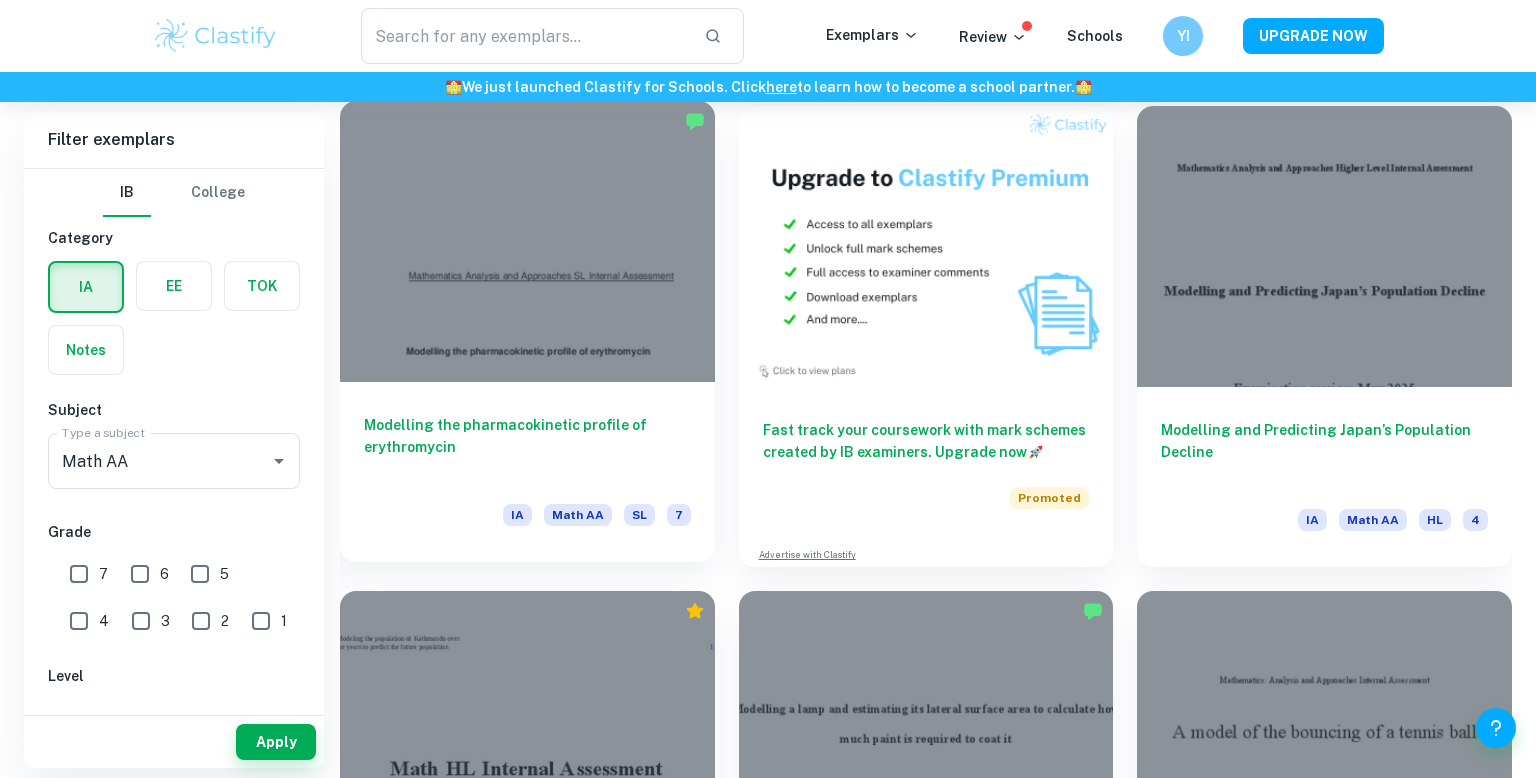 click at bounding box center [527, 241] 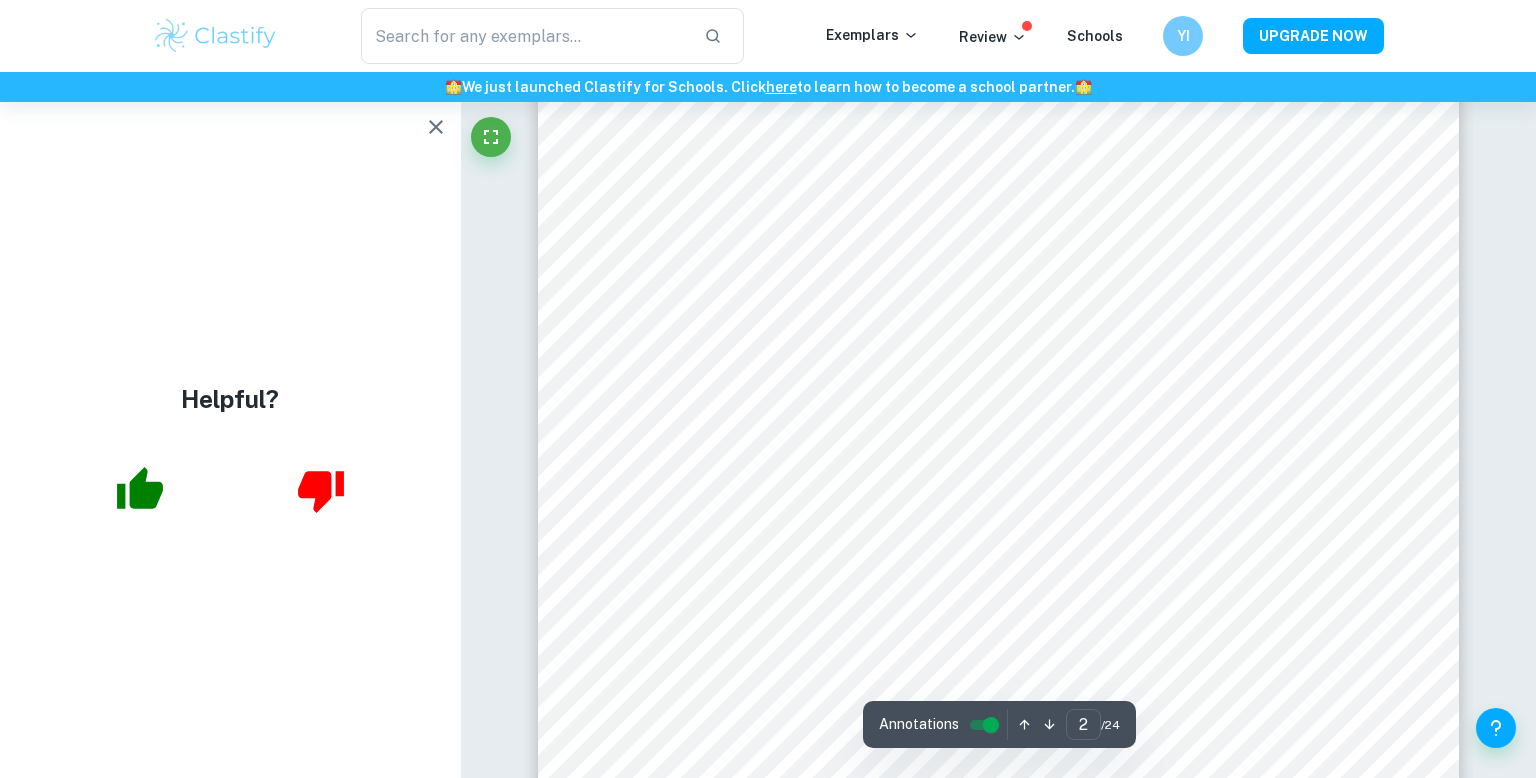 scroll, scrollTop: 1593, scrollLeft: 0, axis: vertical 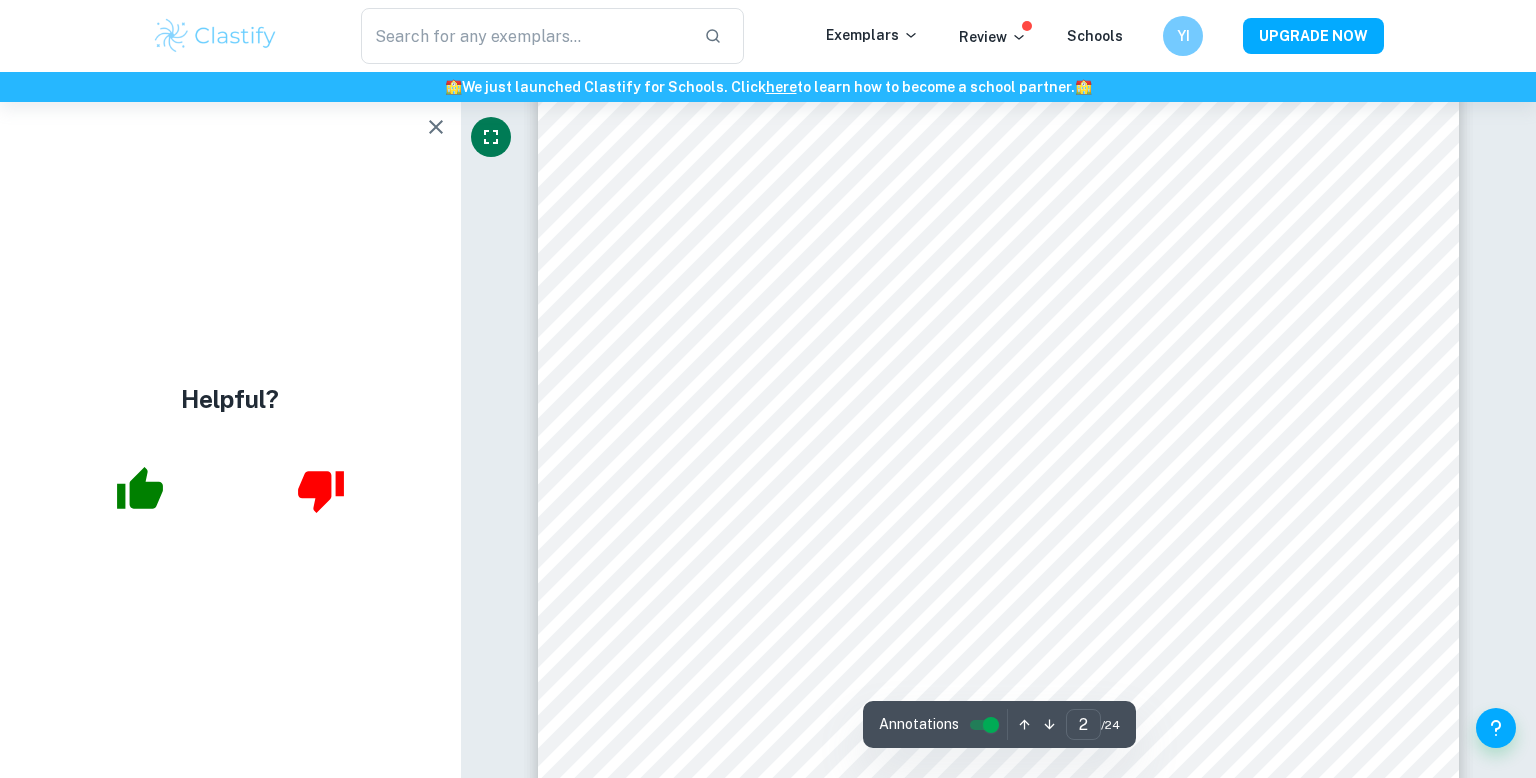 click 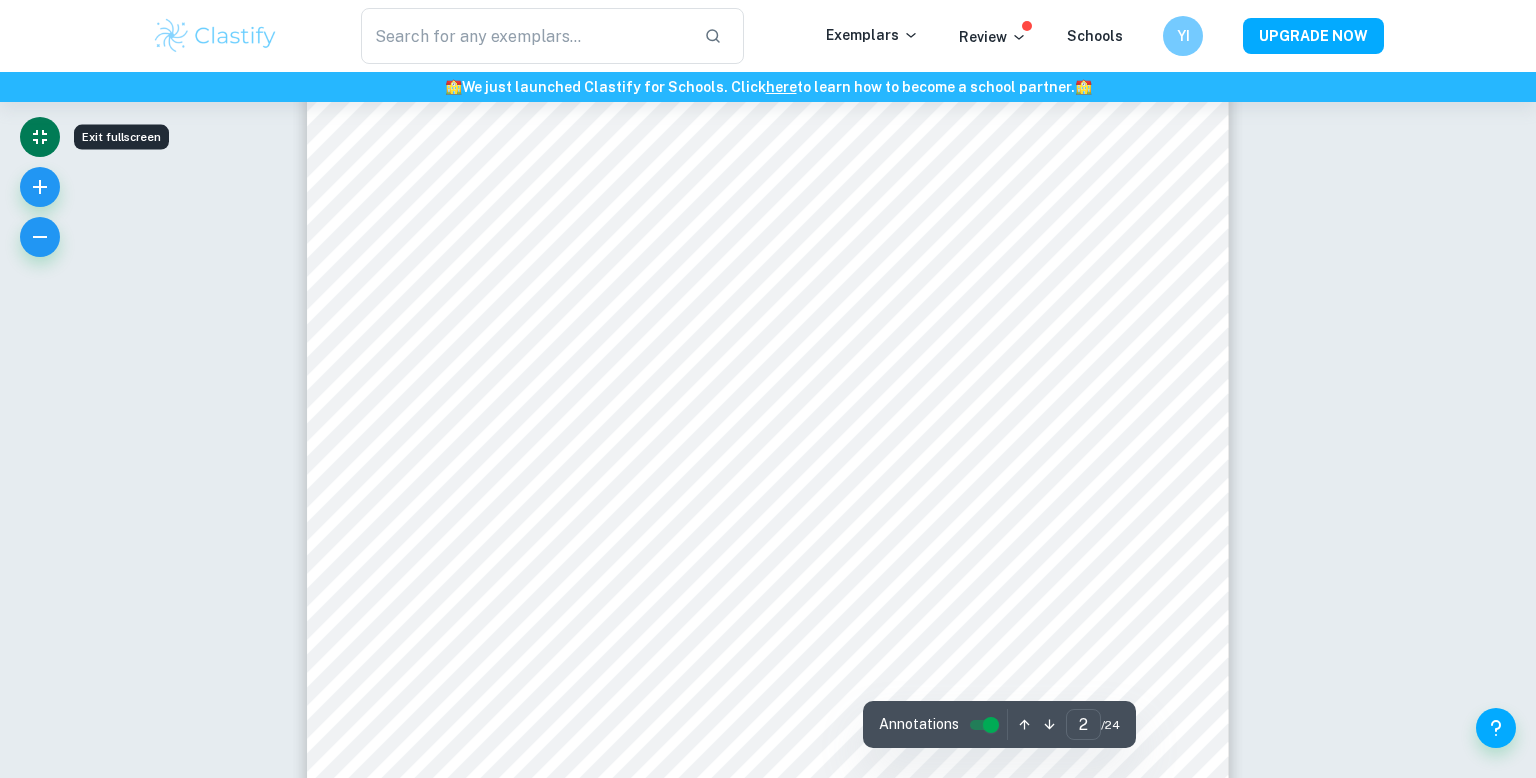 scroll, scrollTop: 1690, scrollLeft: 0, axis: vertical 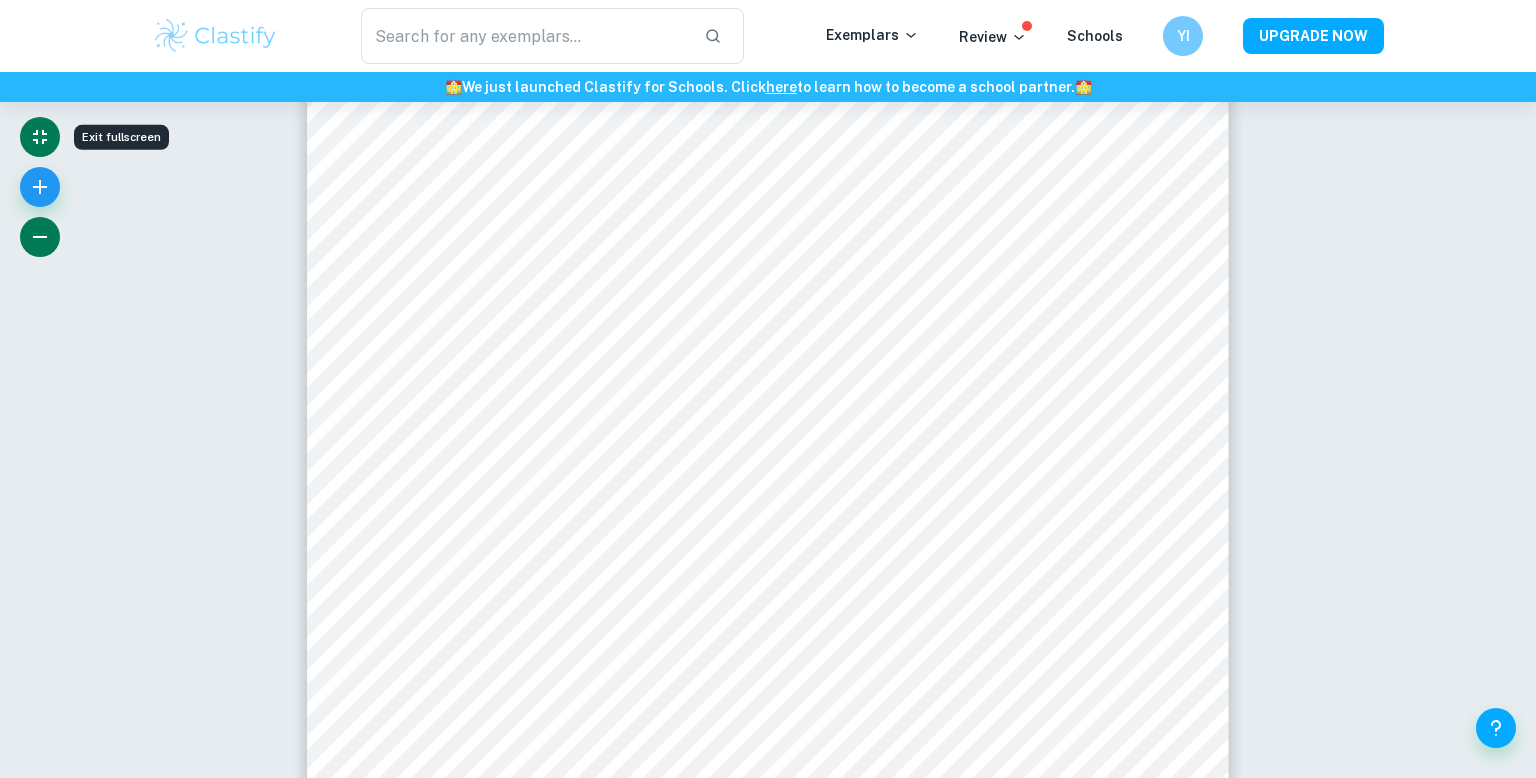 click 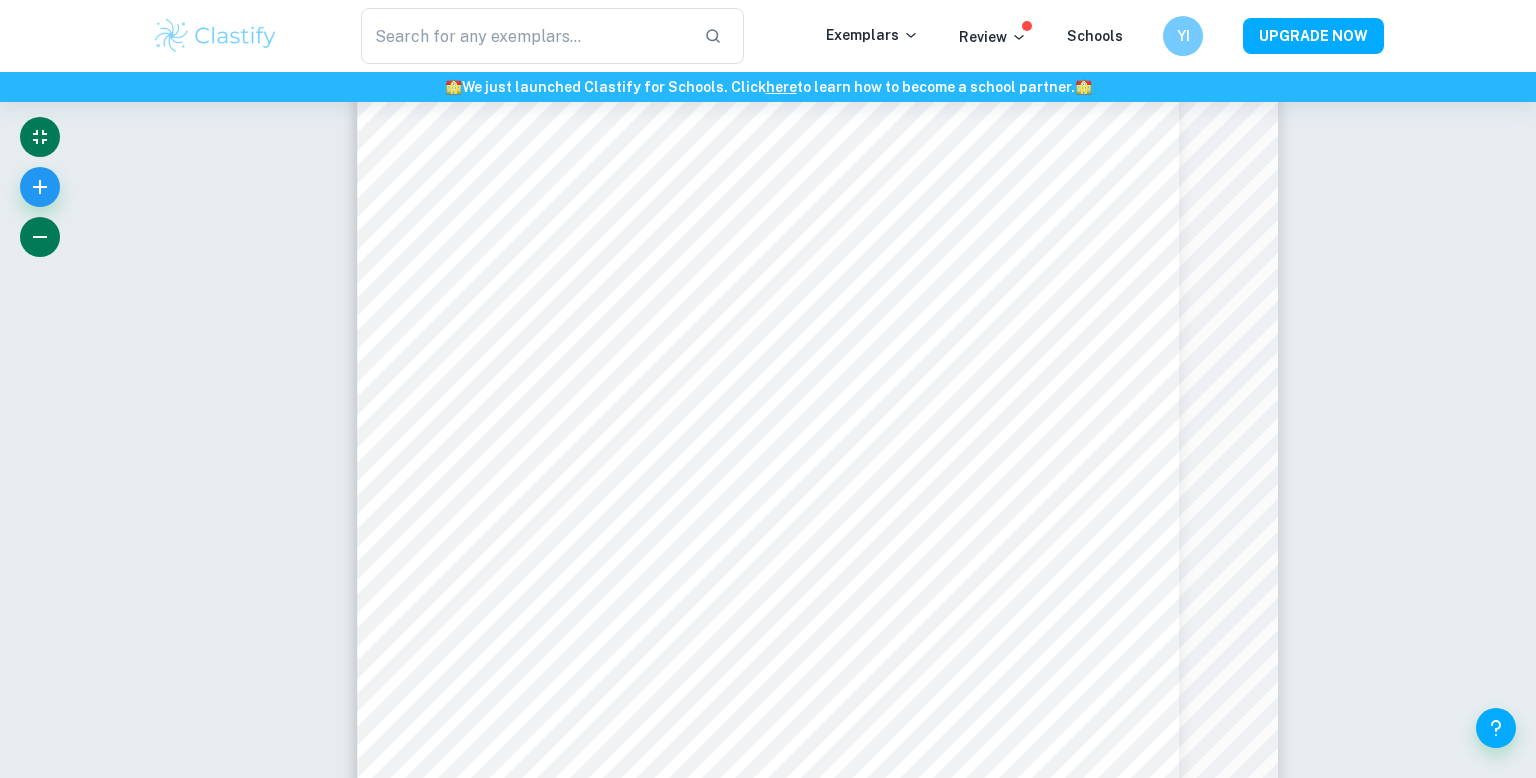 click 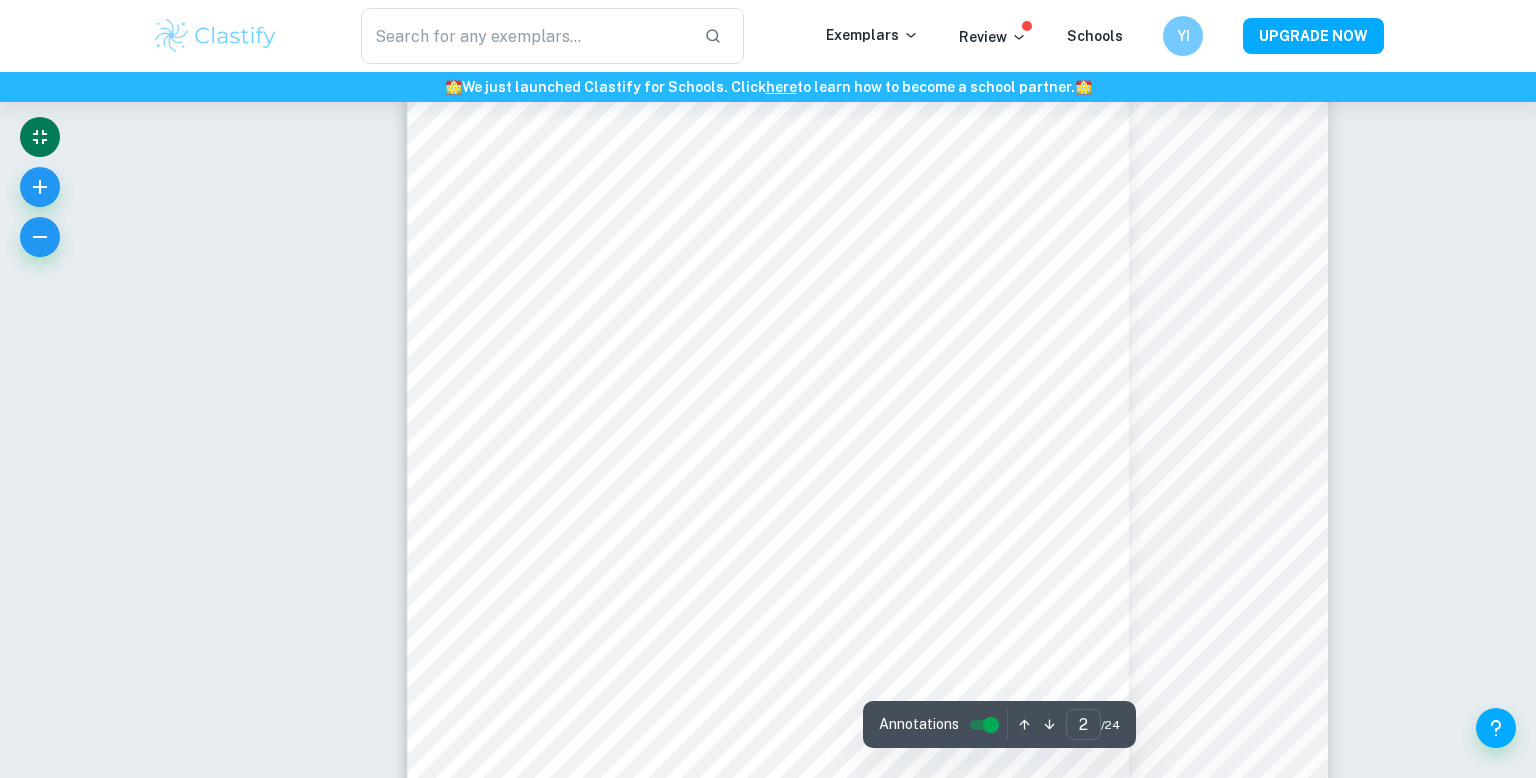 scroll, scrollTop: 1344, scrollLeft: 0, axis: vertical 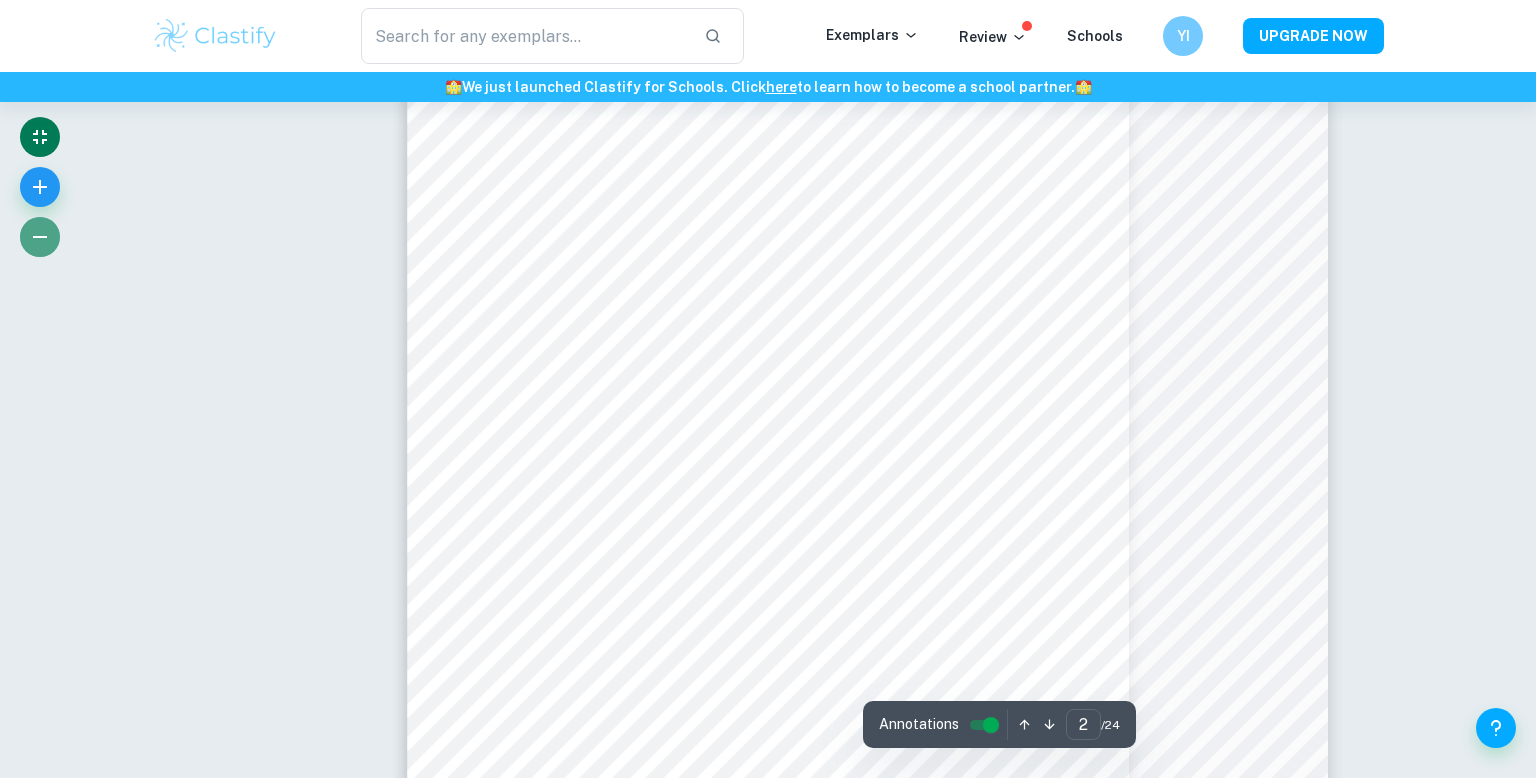 click 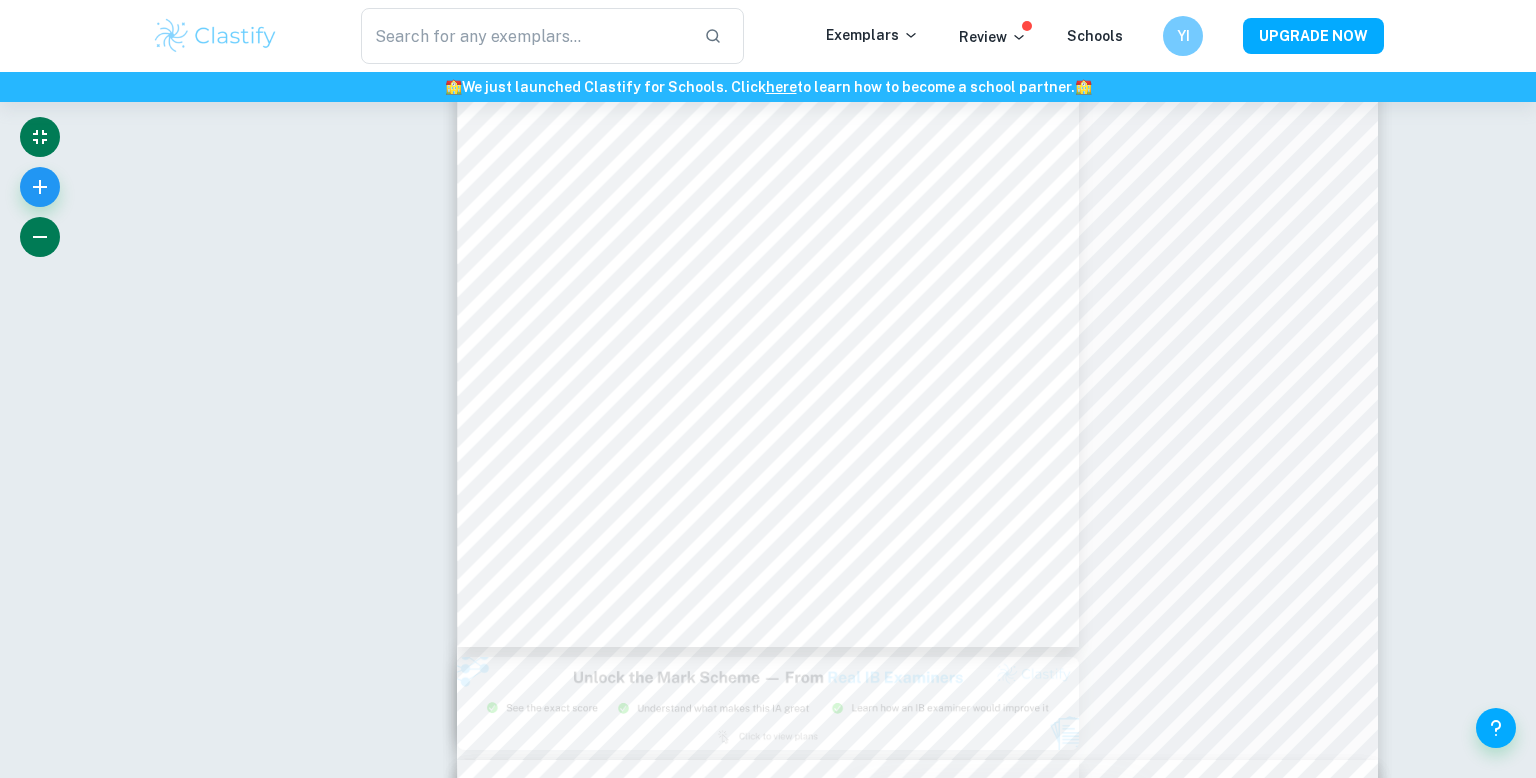 click 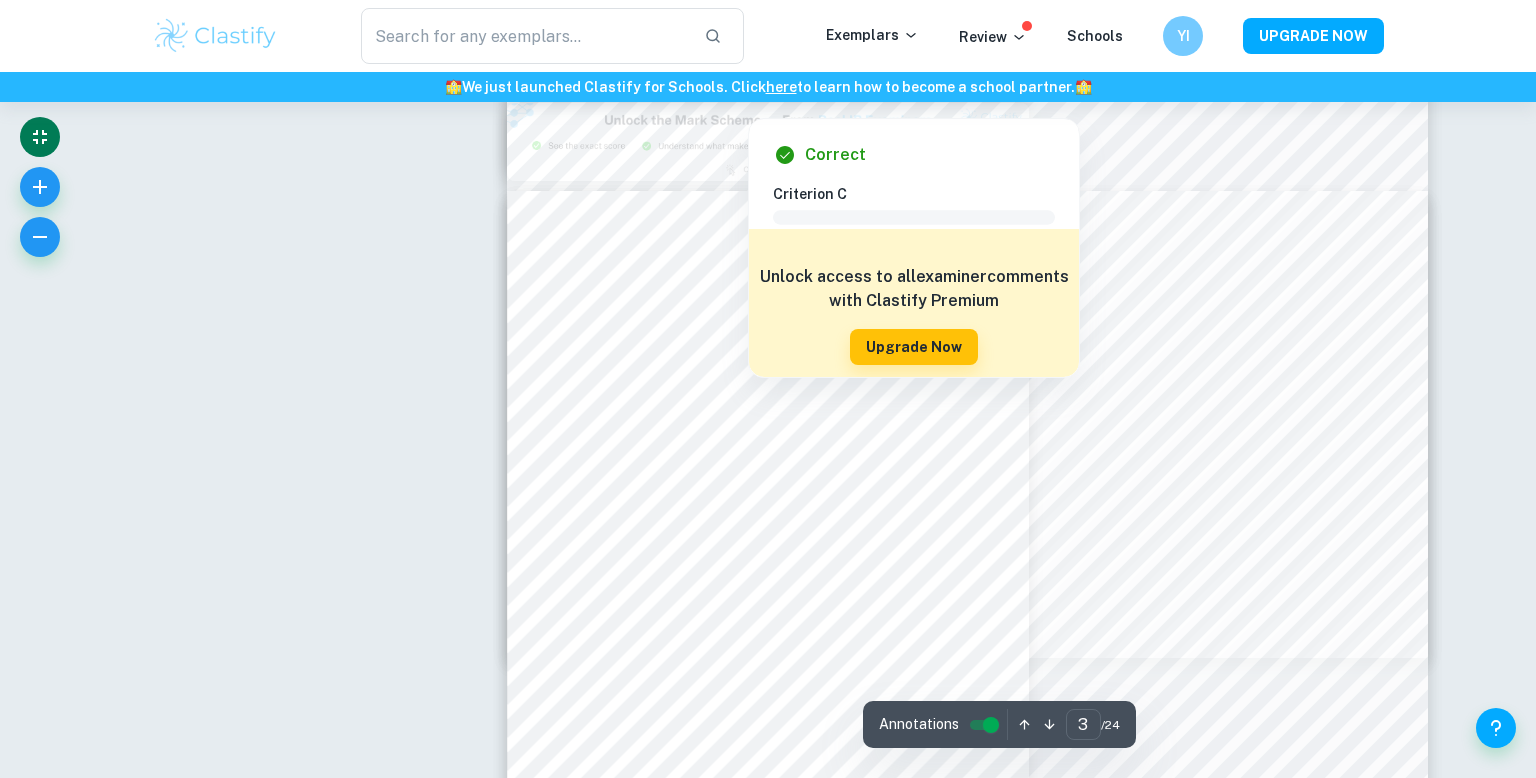 type on "2" 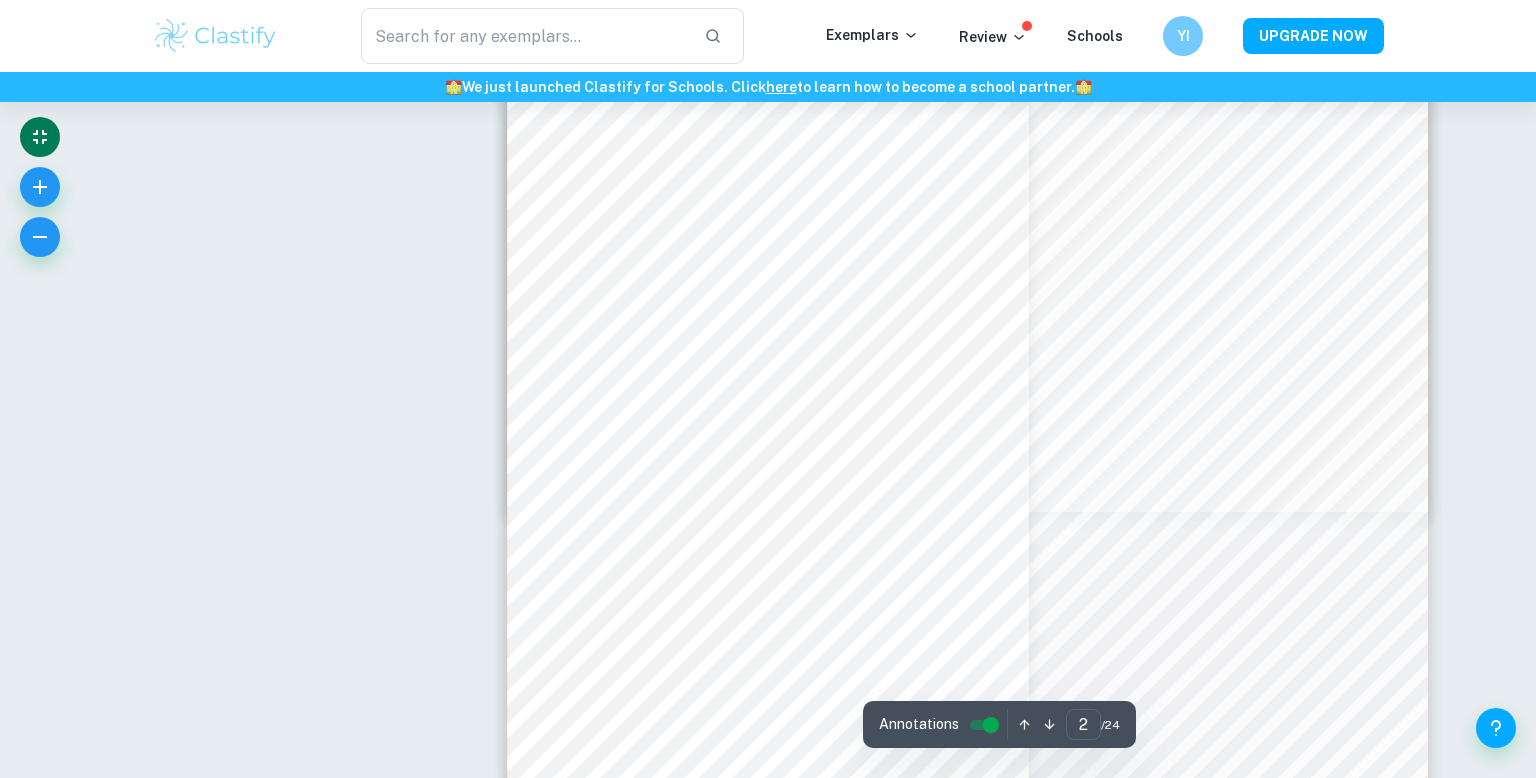 scroll, scrollTop: 916, scrollLeft: 0, axis: vertical 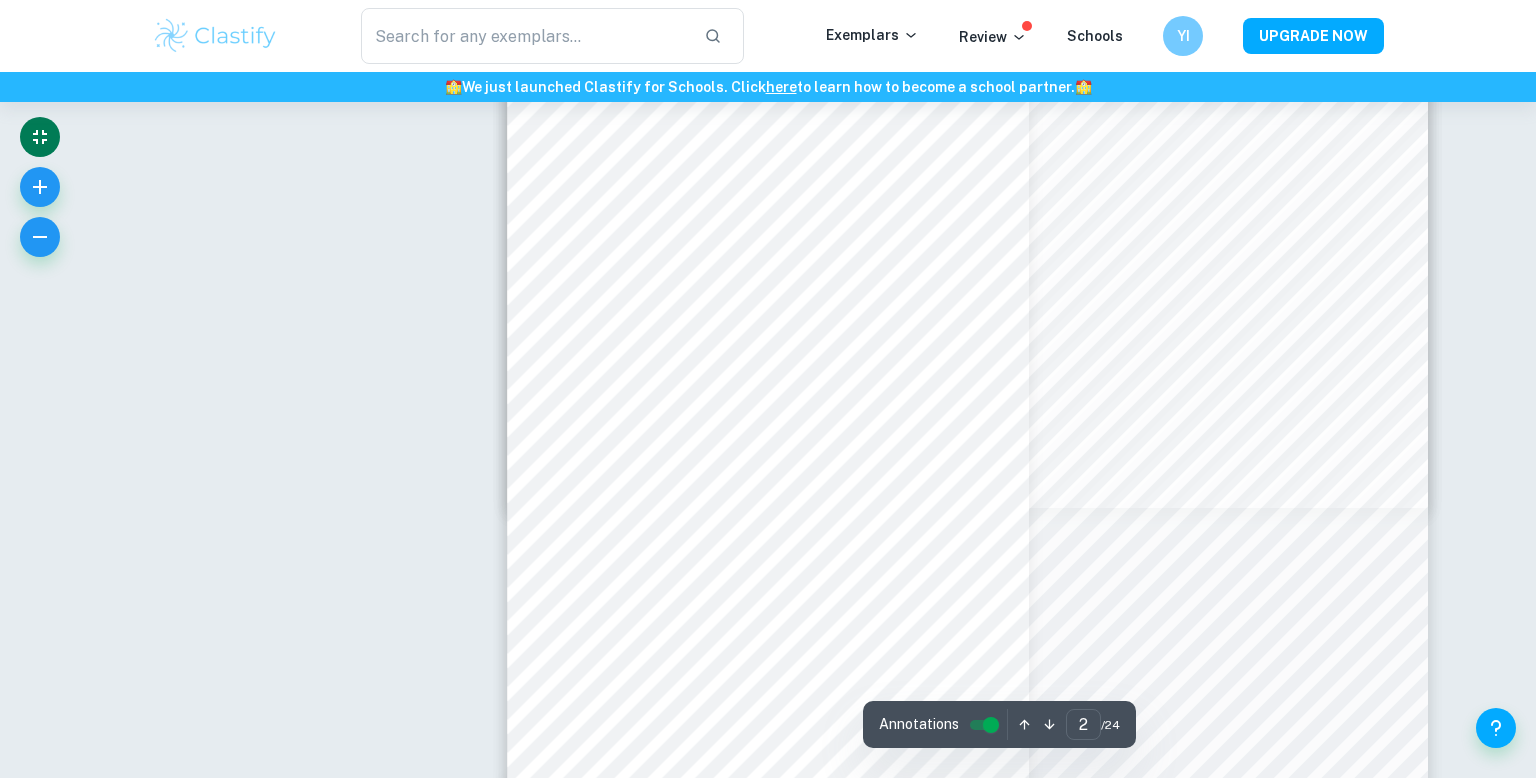 type 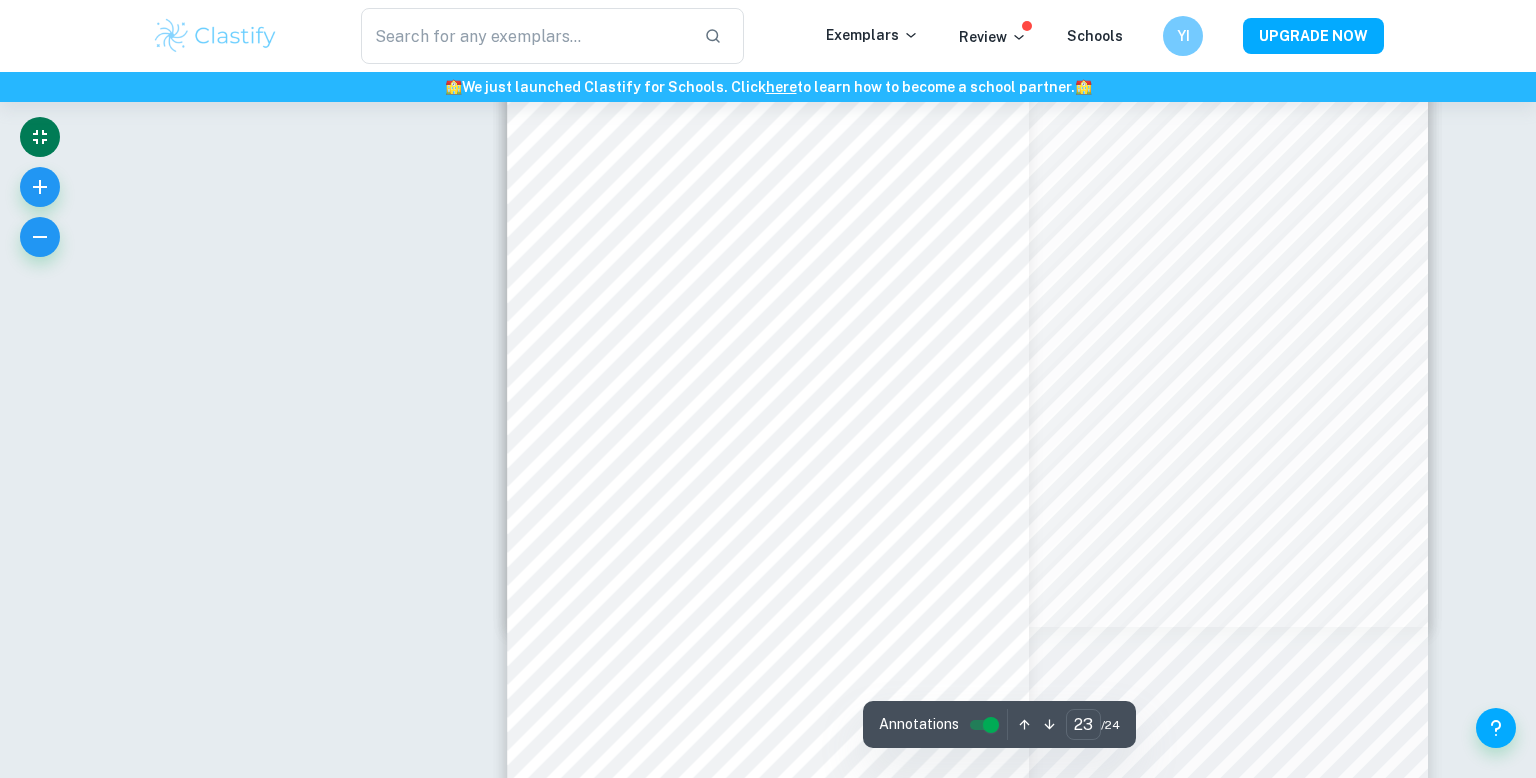 scroll, scrollTop: 16920, scrollLeft: 0, axis: vertical 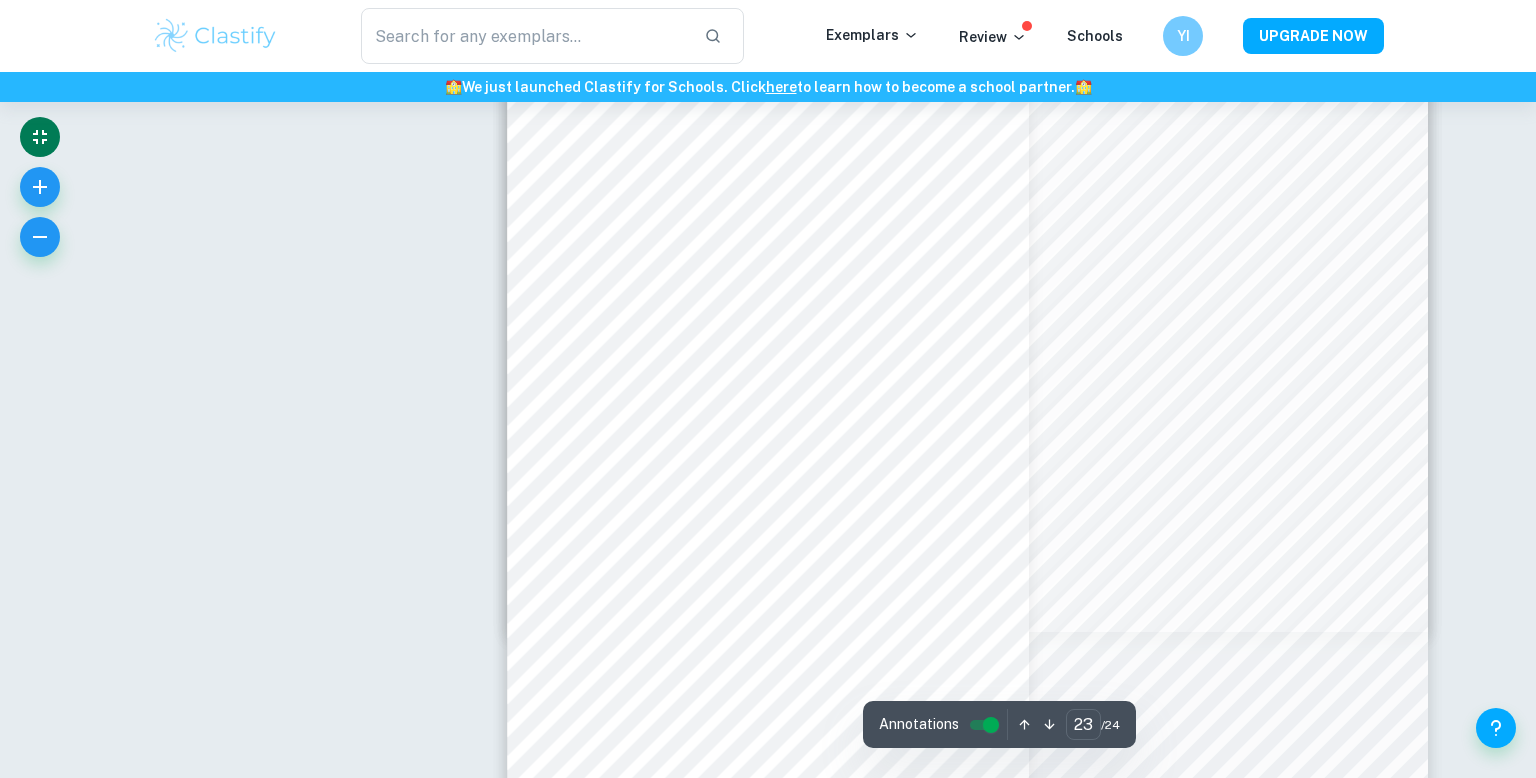 type on "24" 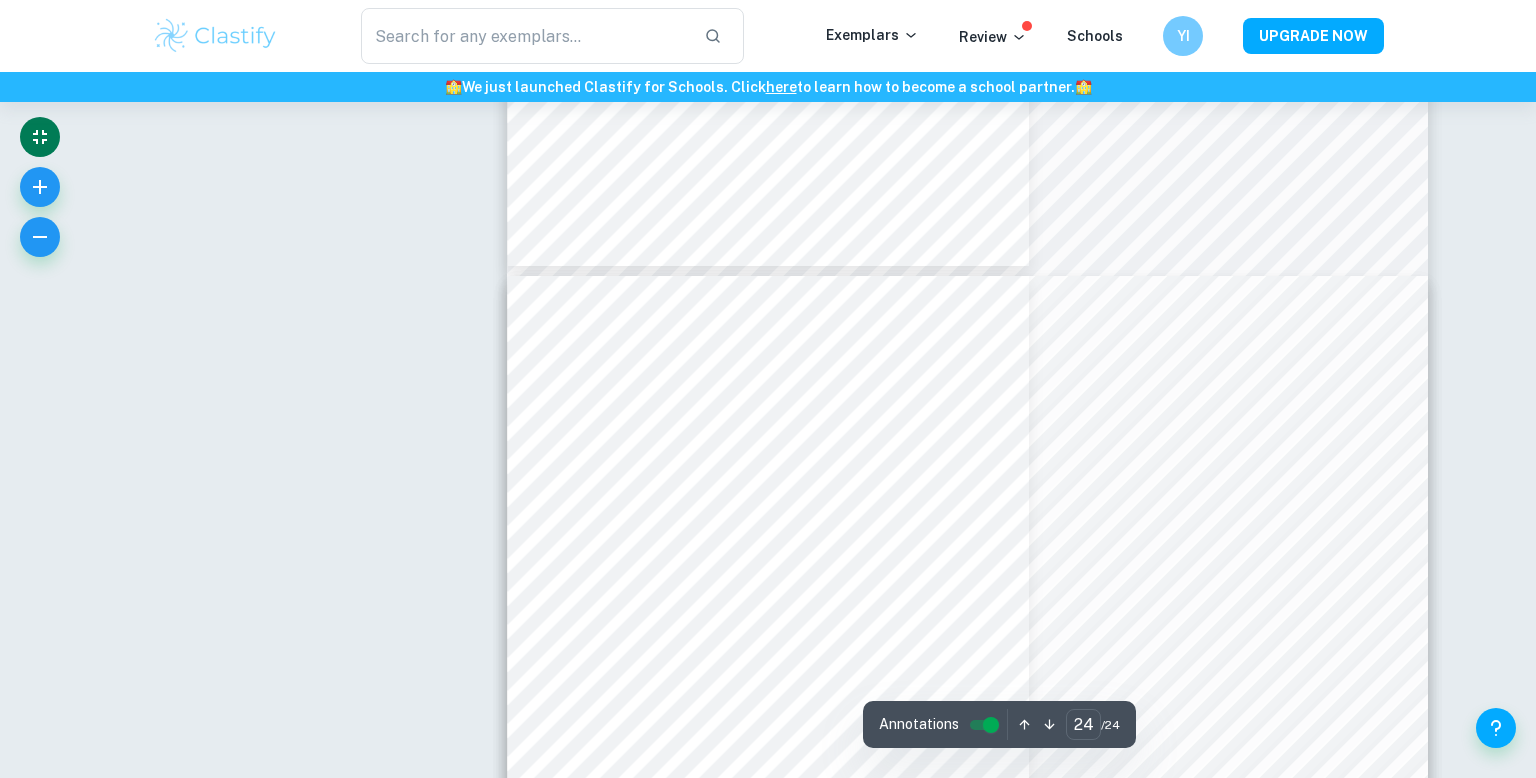 scroll, scrollTop: 17464, scrollLeft: 0, axis: vertical 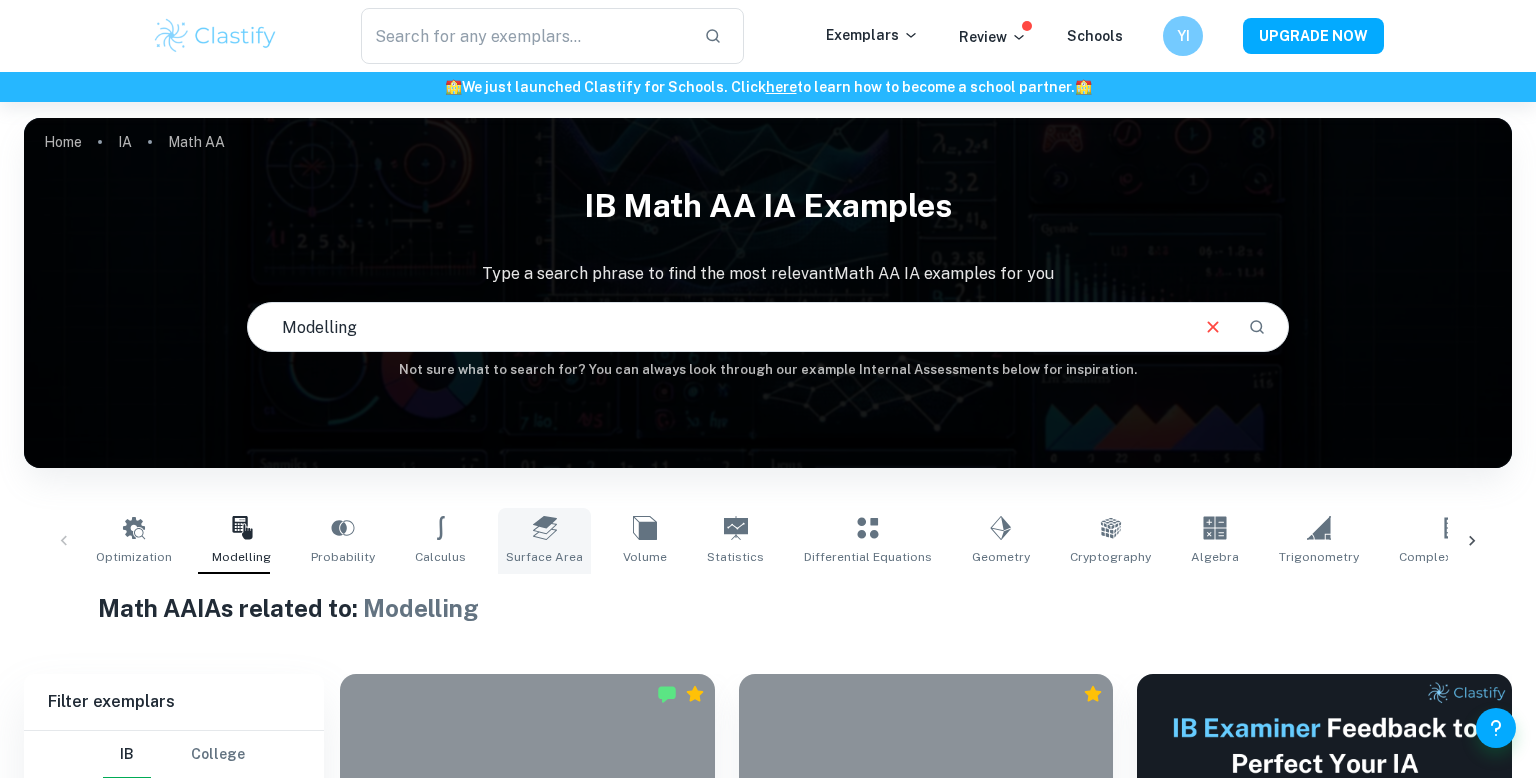 click on "Surface Area" at bounding box center [544, 541] 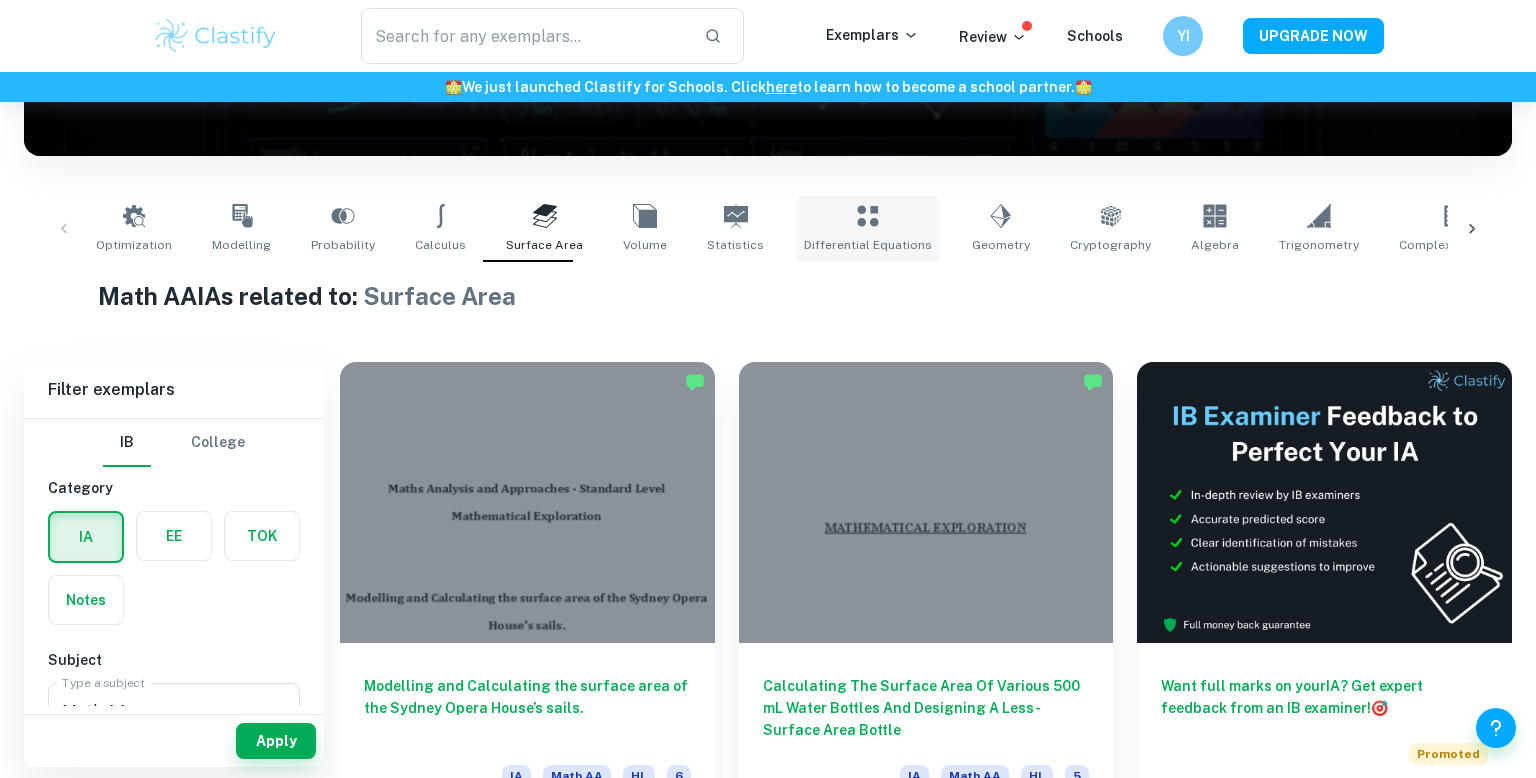 scroll, scrollTop: 308, scrollLeft: 0, axis: vertical 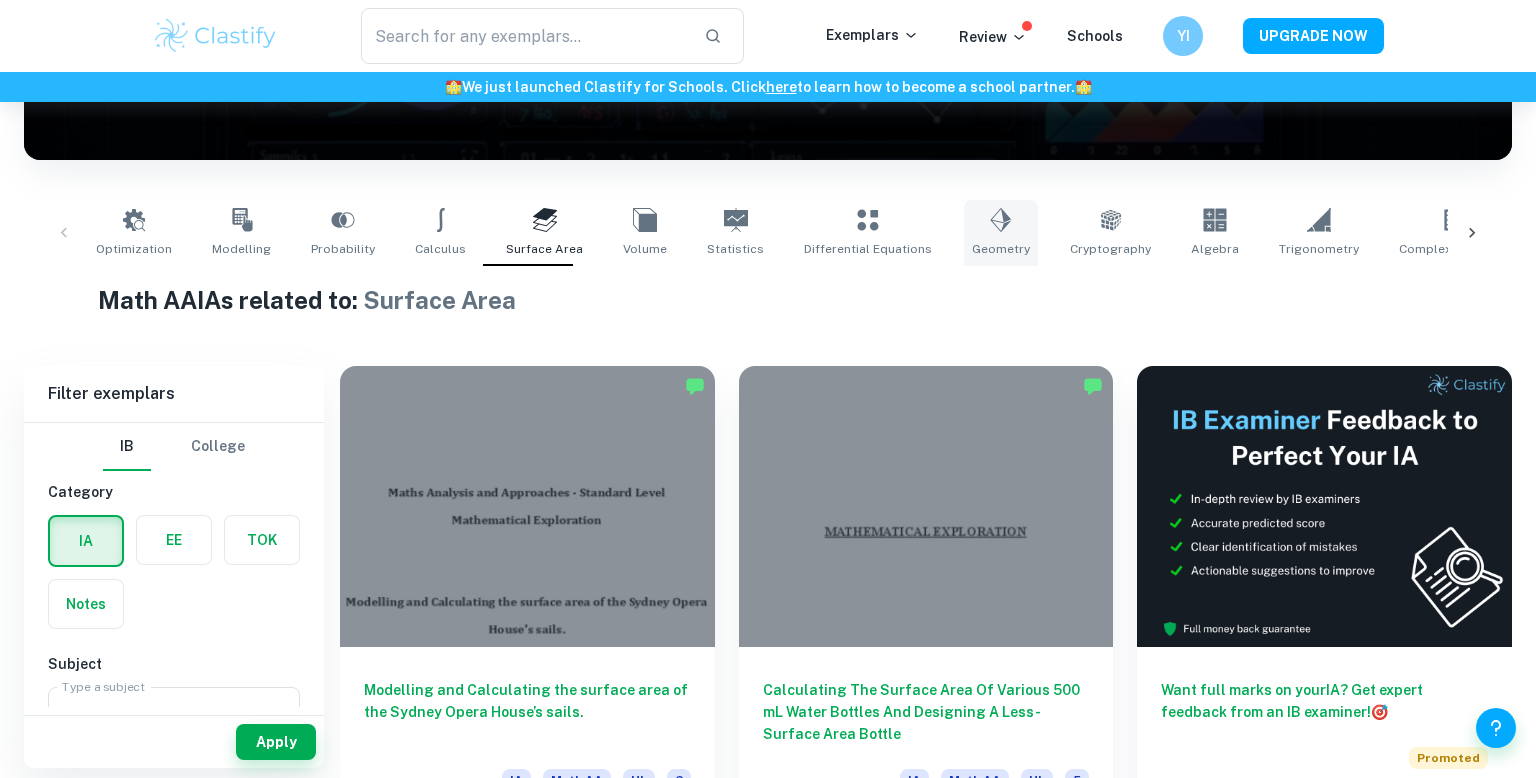 click on "Geometry" at bounding box center (1001, 249) 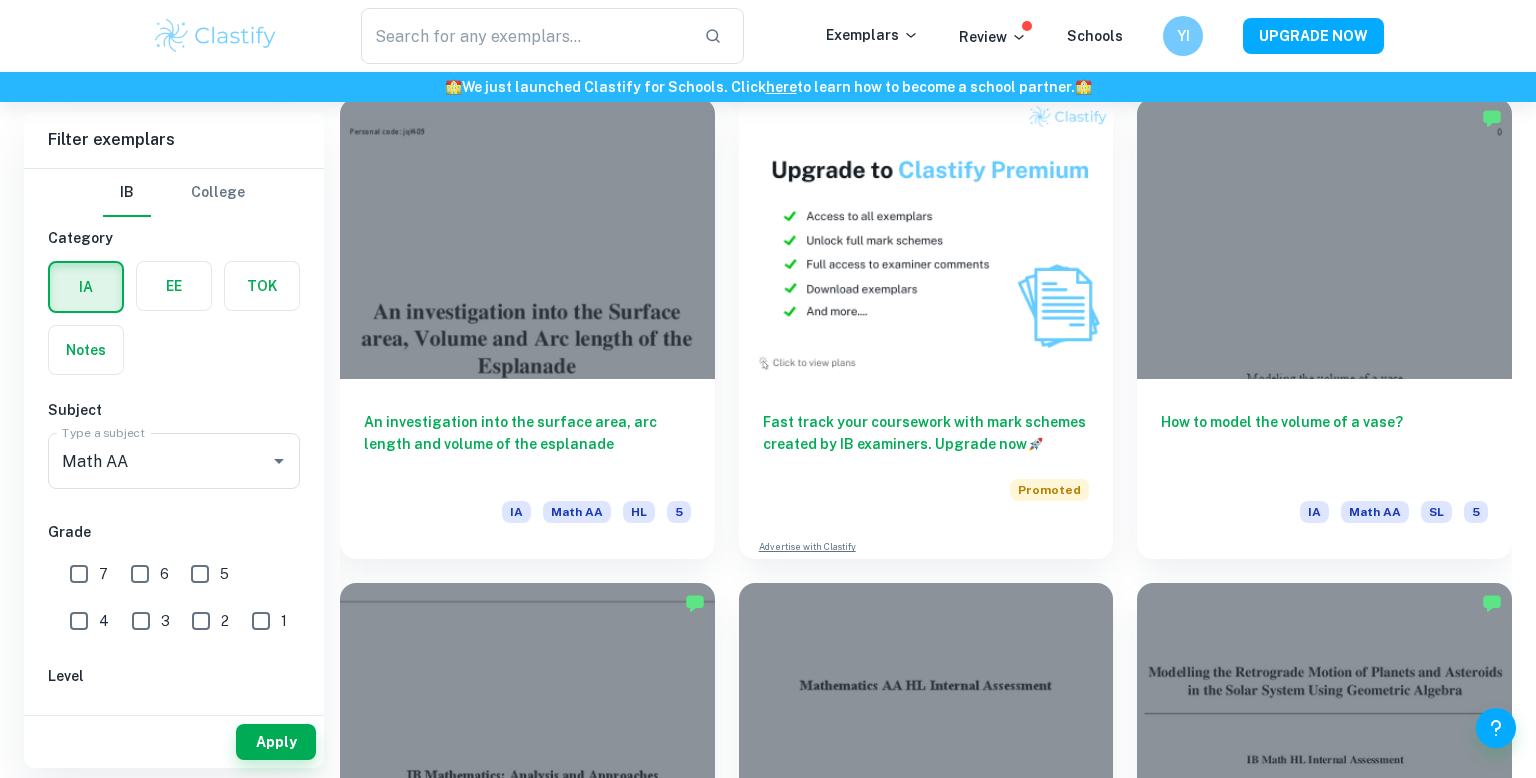 scroll, scrollTop: 3972, scrollLeft: 0, axis: vertical 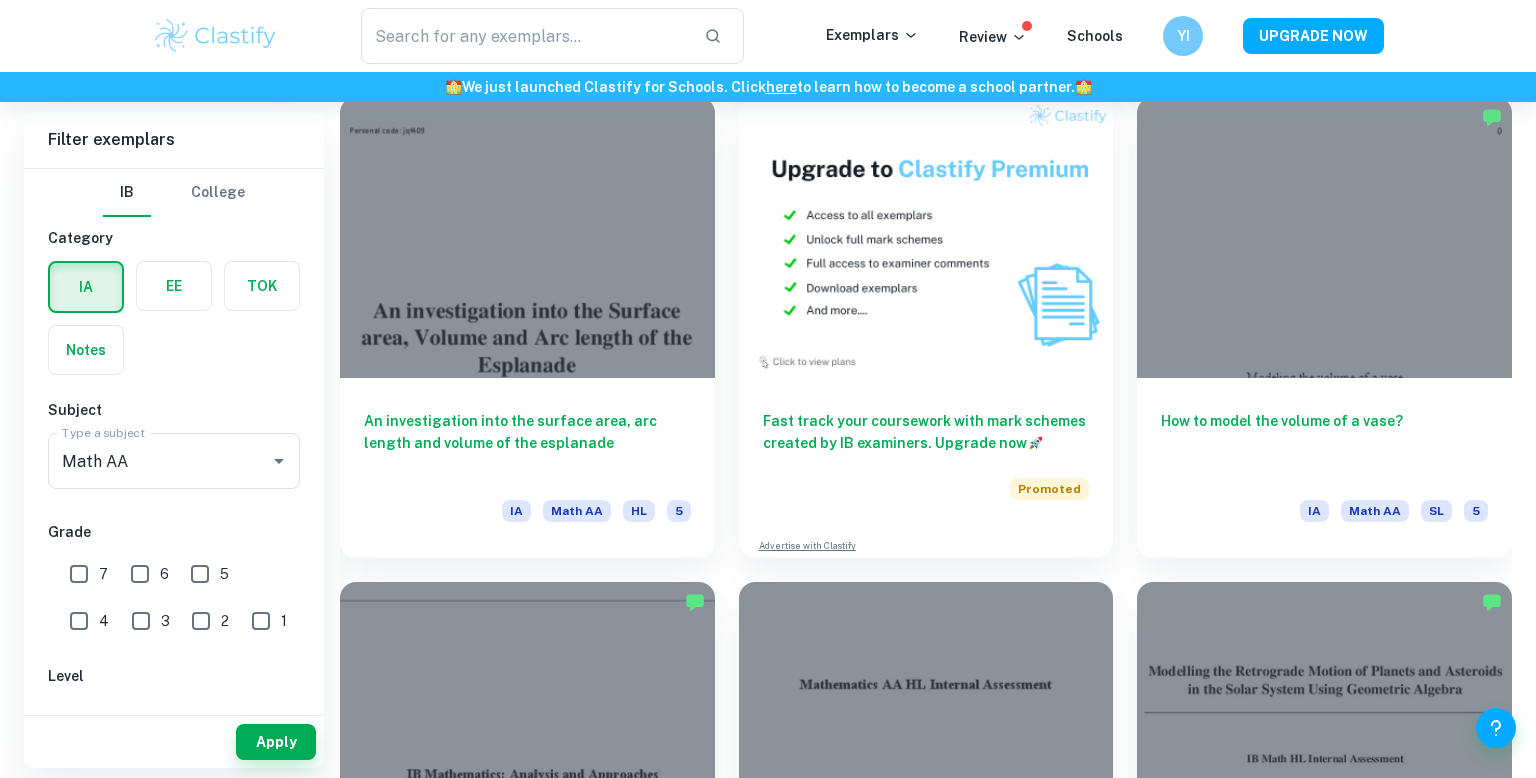 click on "Fast track your coursework with mark schemes created by IB examiners. Upgrade now  🚀 Promoted Advertise with Clastify" at bounding box center [914, 315] 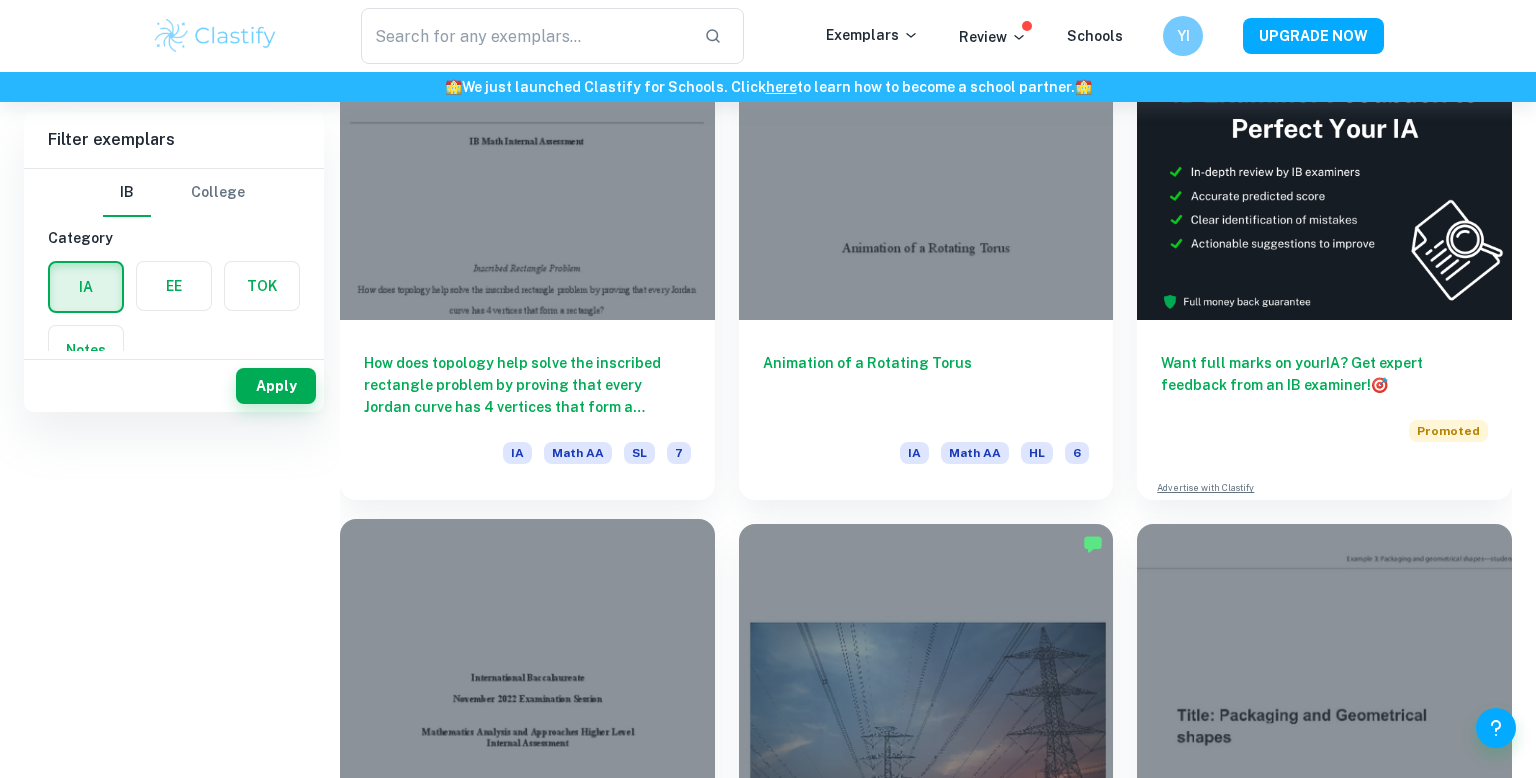 scroll, scrollTop: 0, scrollLeft: 0, axis: both 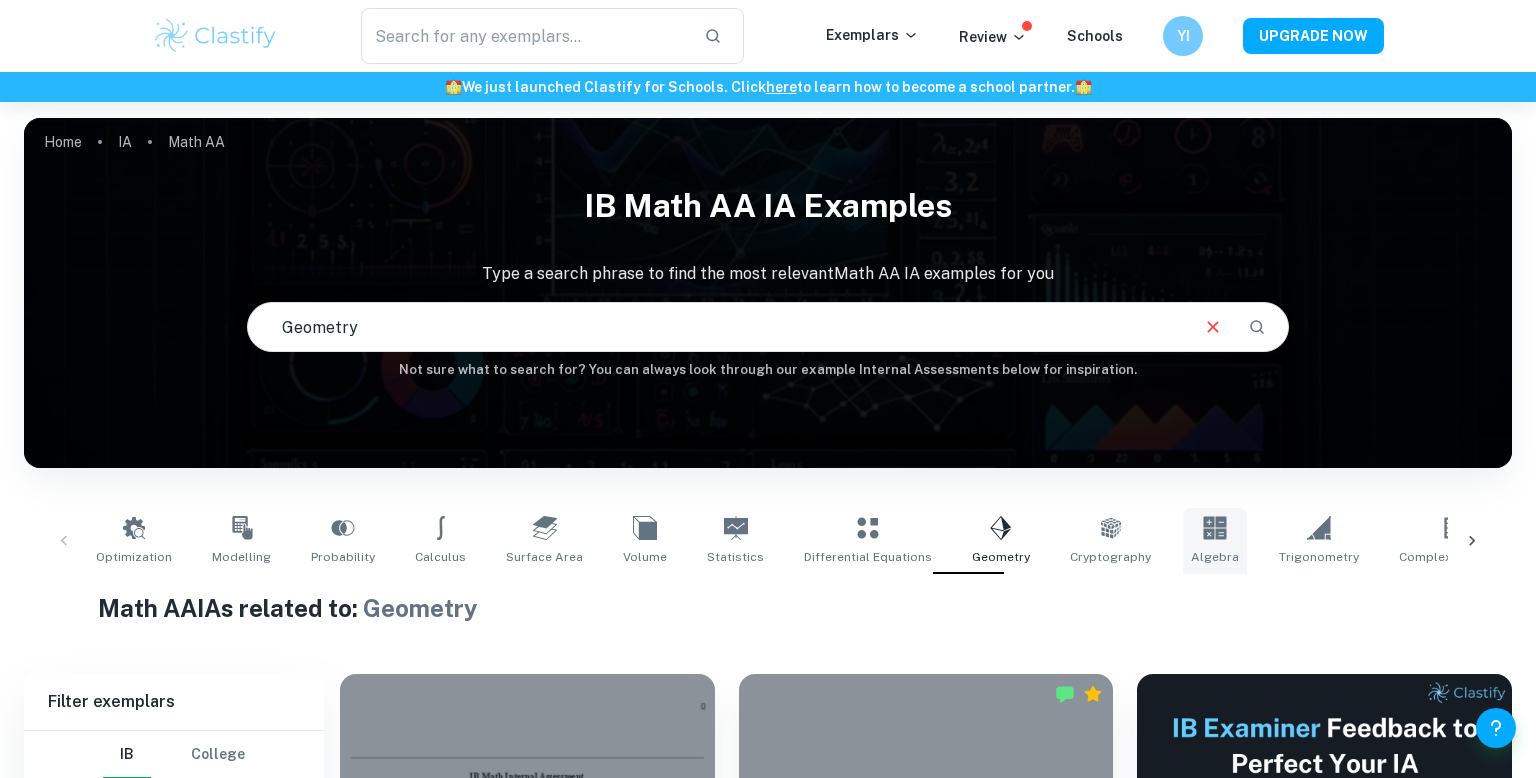 click on "Algebra" at bounding box center (1215, 557) 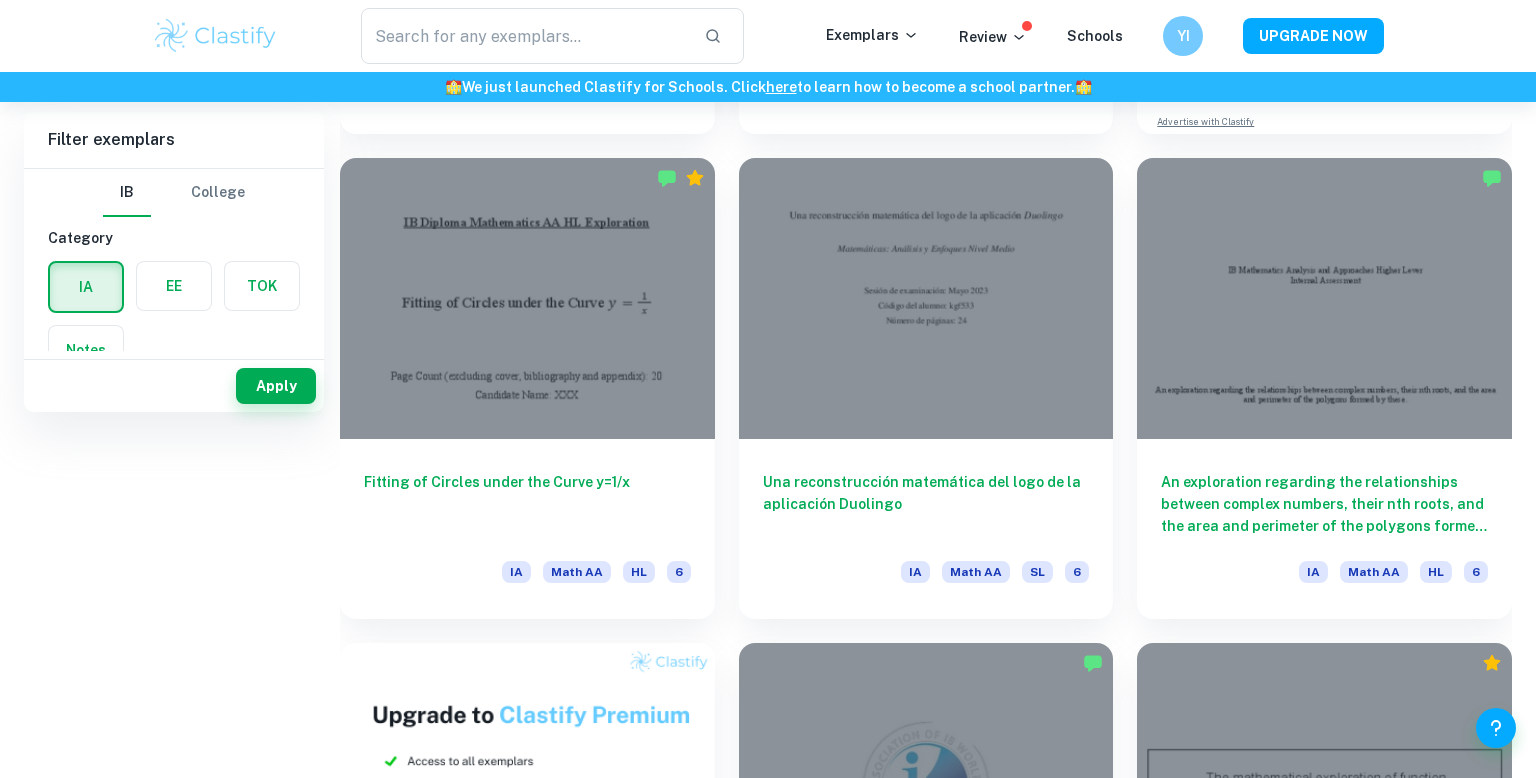scroll, scrollTop: 0, scrollLeft: 0, axis: both 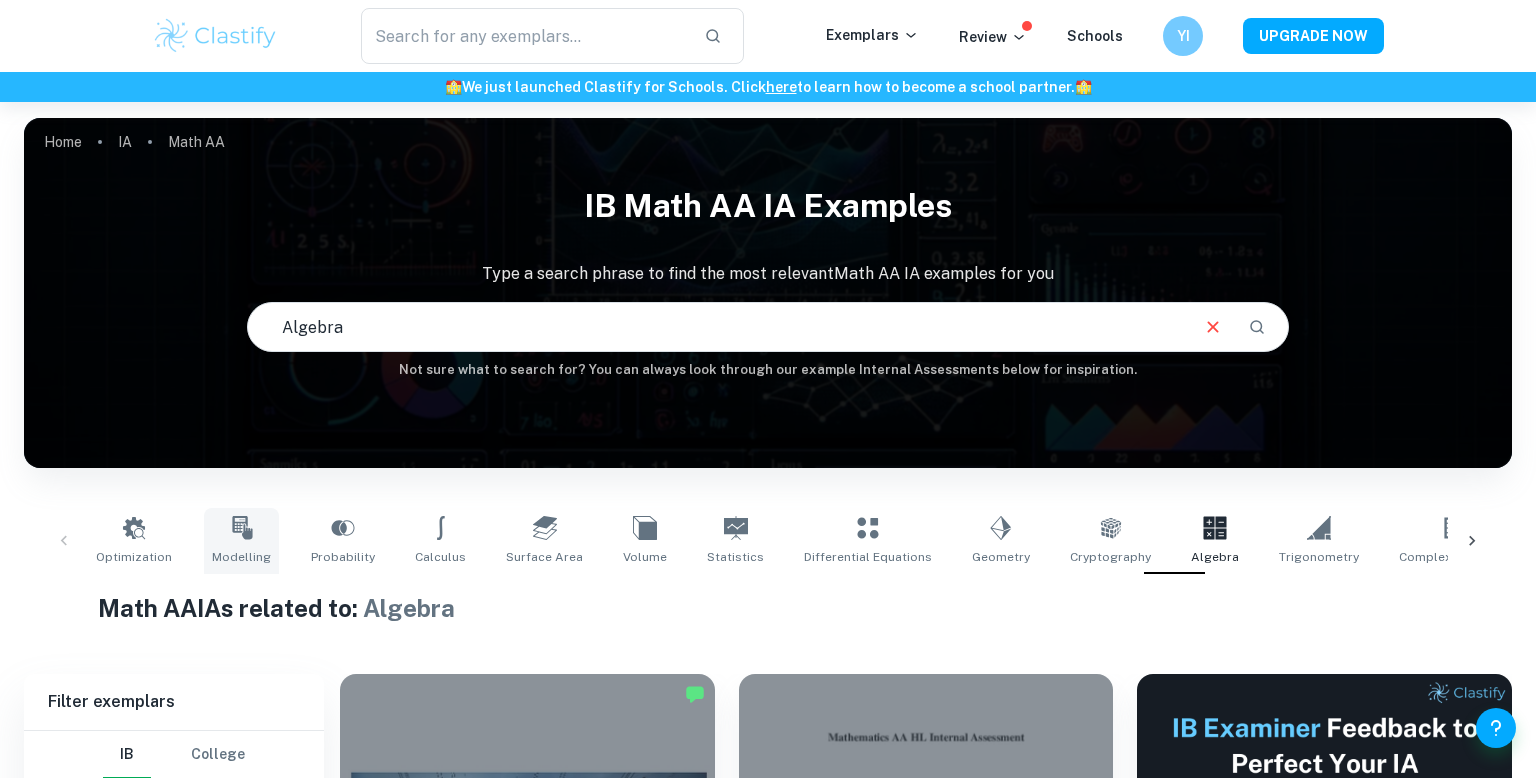 click on "Modelling" at bounding box center (241, 541) 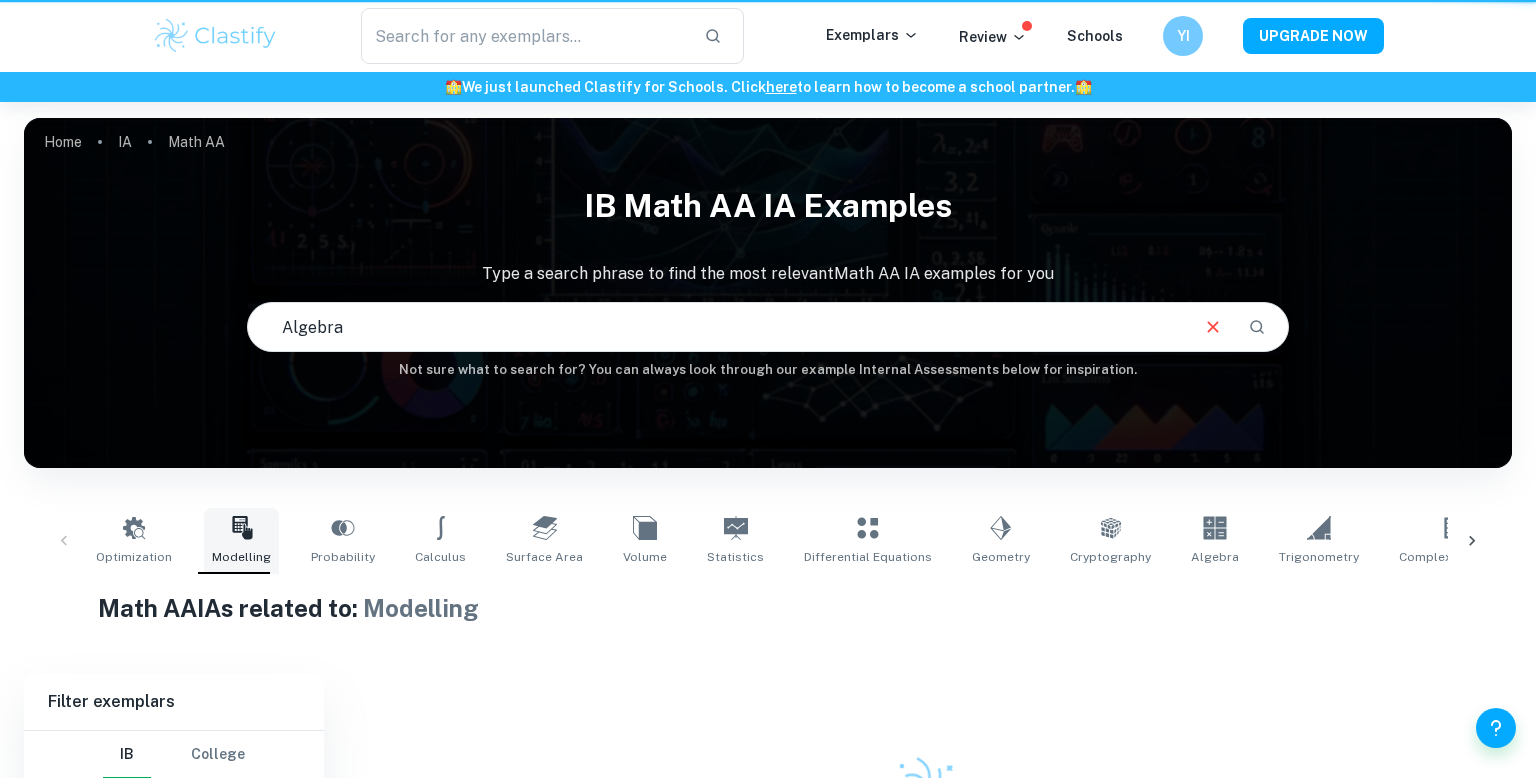 type on "Modelling" 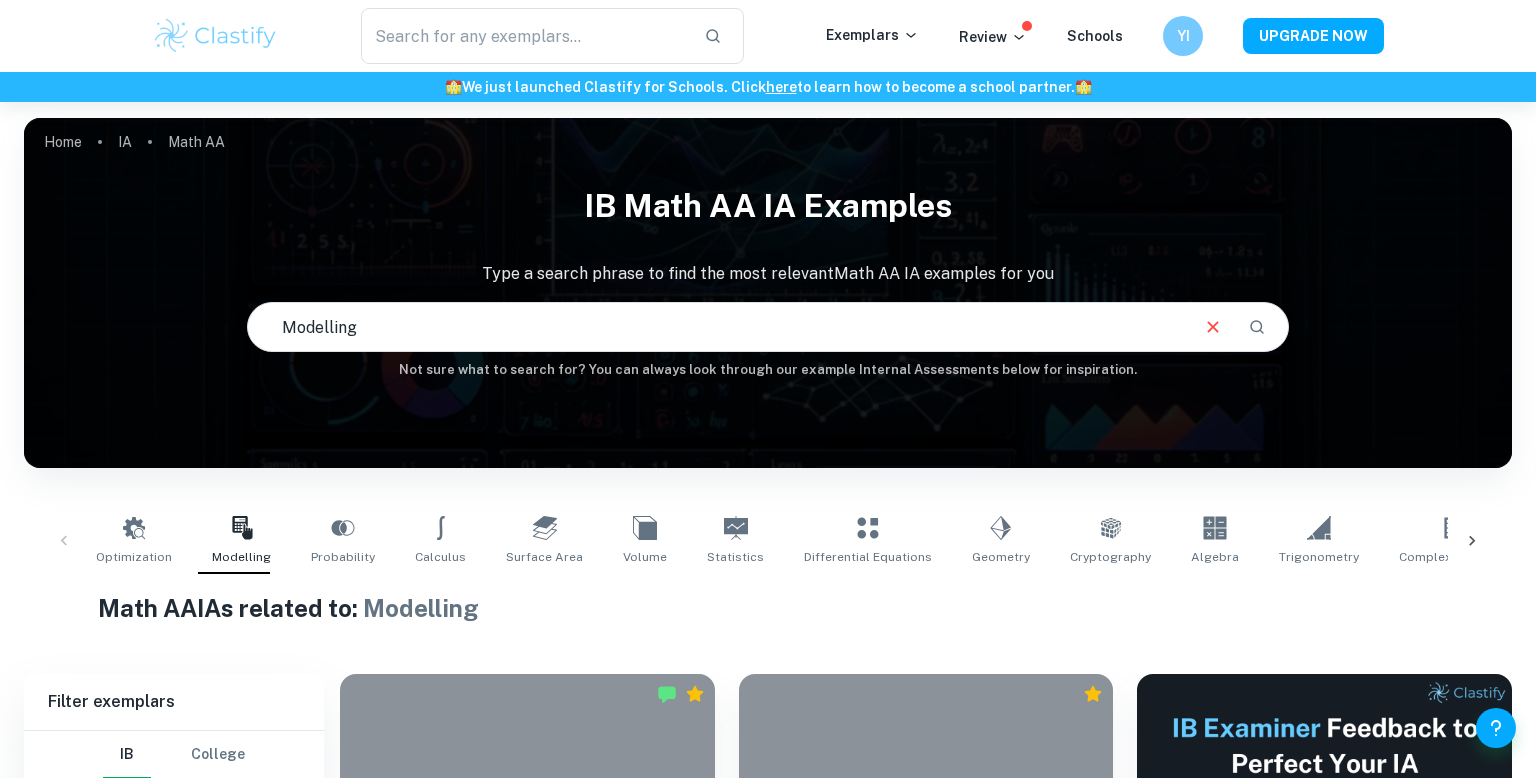 scroll, scrollTop: 444, scrollLeft: 0, axis: vertical 